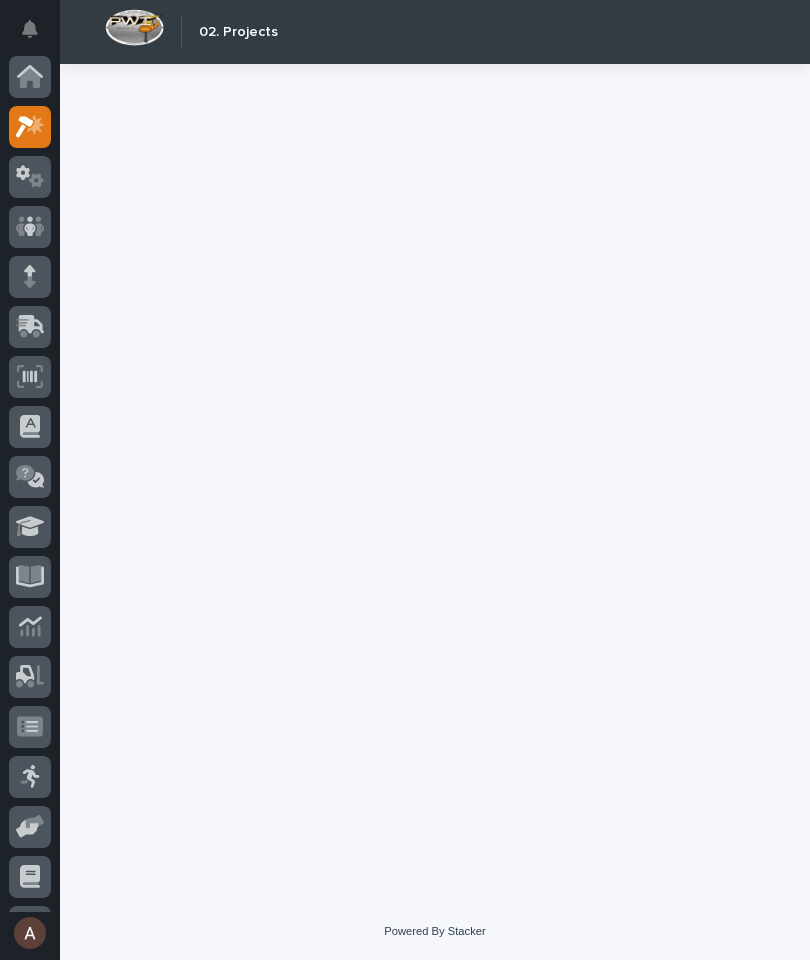 scroll, scrollTop: 0, scrollLeft: 0, axis: both 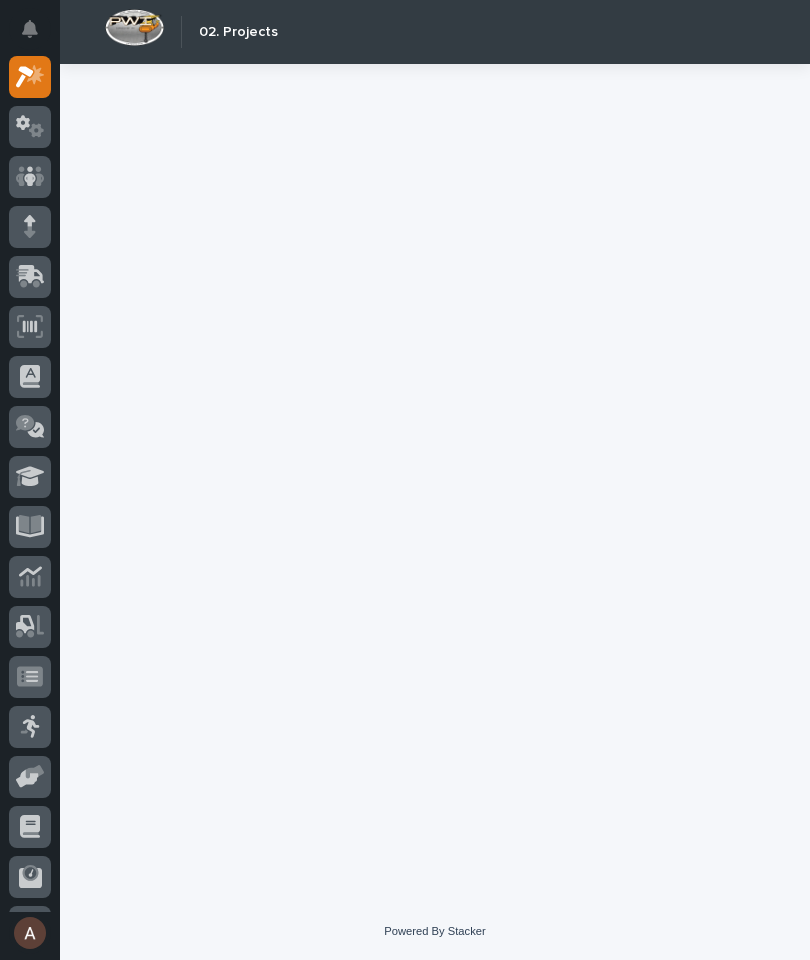 click 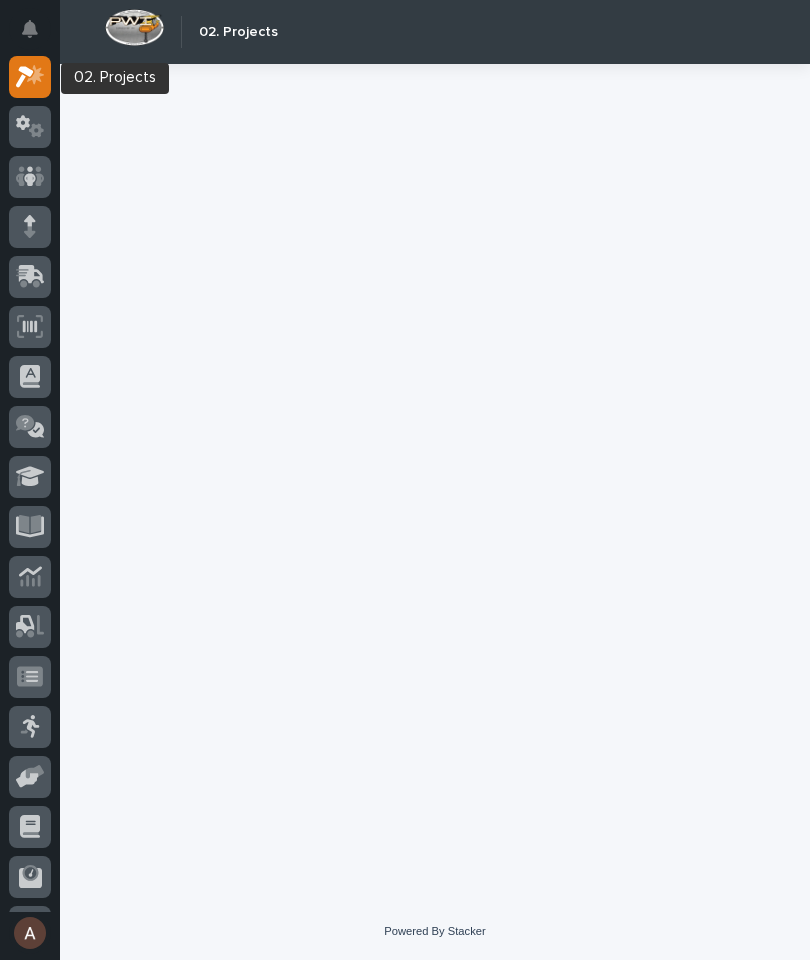 click at bounding box center (30, 77) 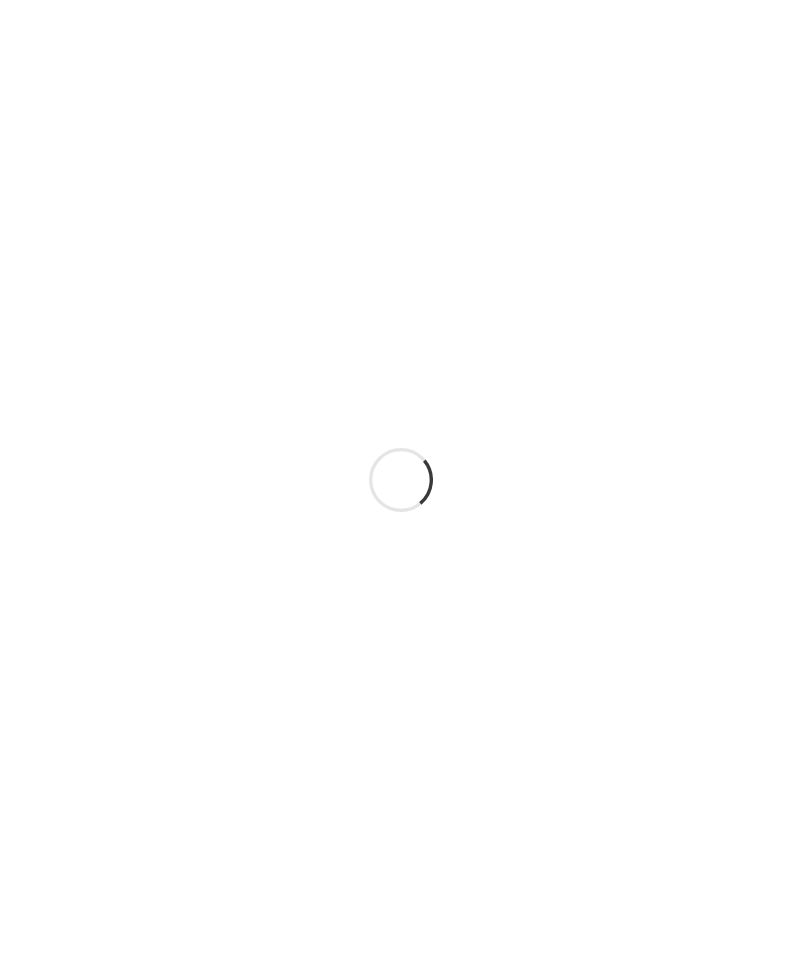 scroll, scrollTop: 0, scrollLeft: 0, axis: both 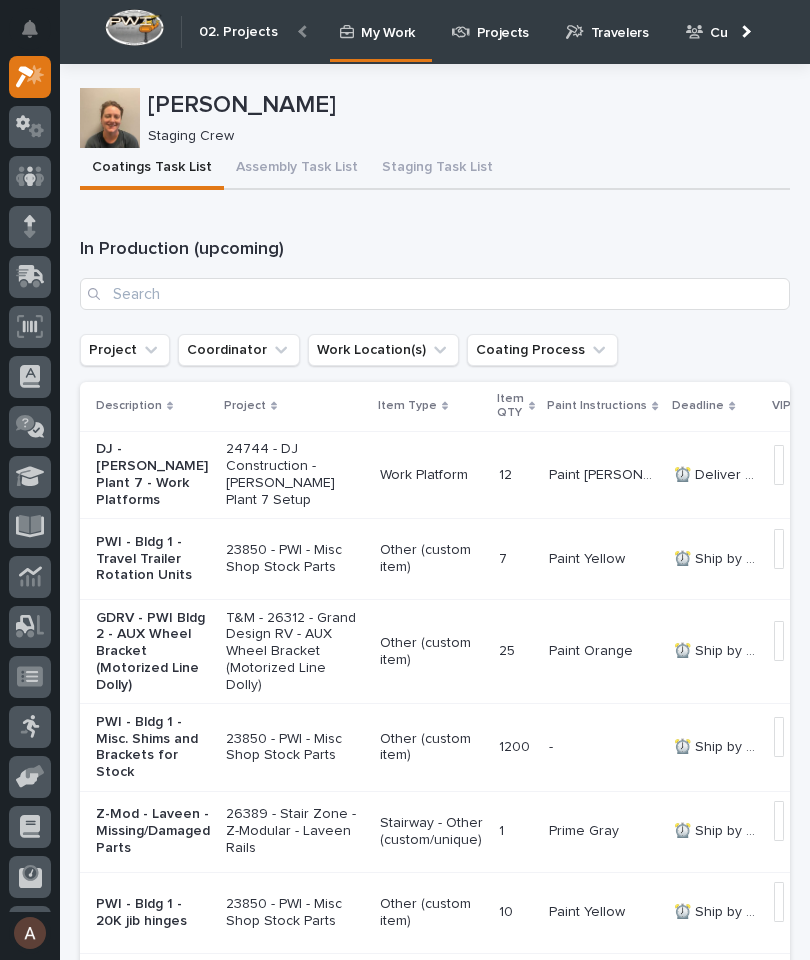 click on "Travelers" at bounding box center (620, 21) 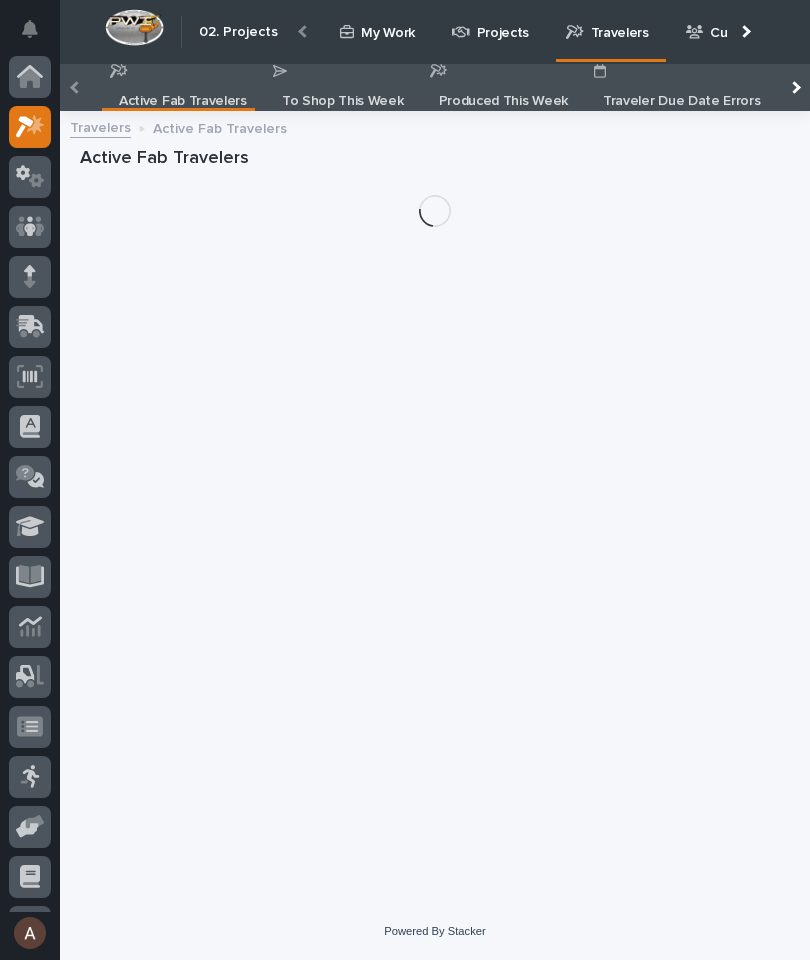 scroll, scrollTop: 50, scrollLeft: 0, axis: vertical 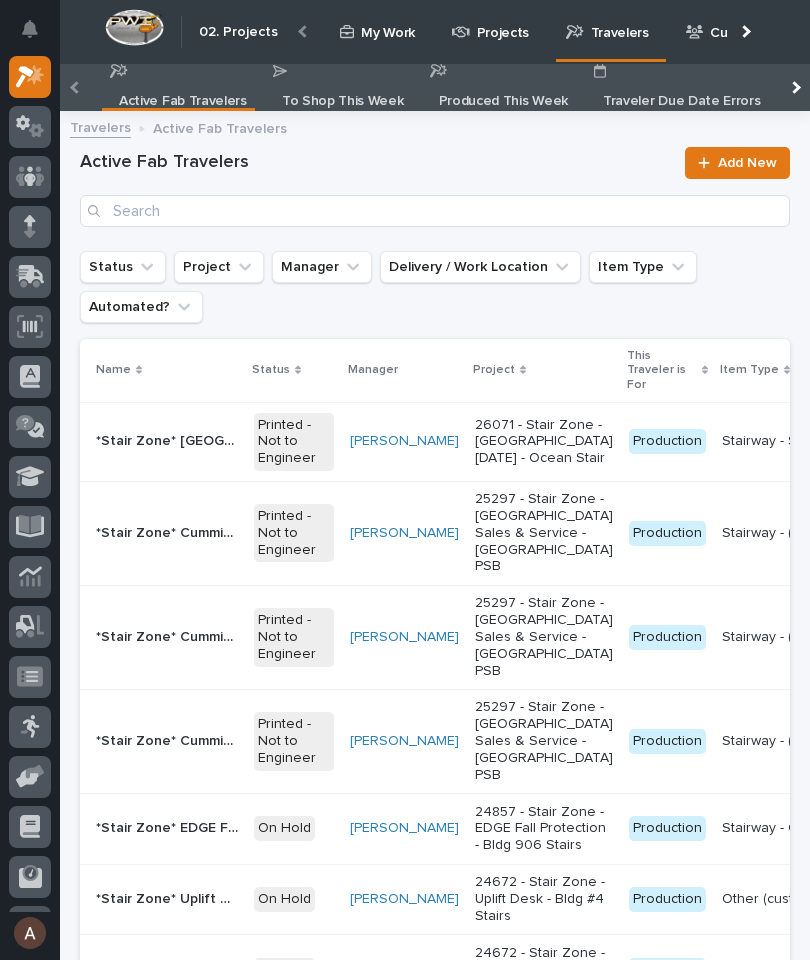 click at bounding box center [794, 87] 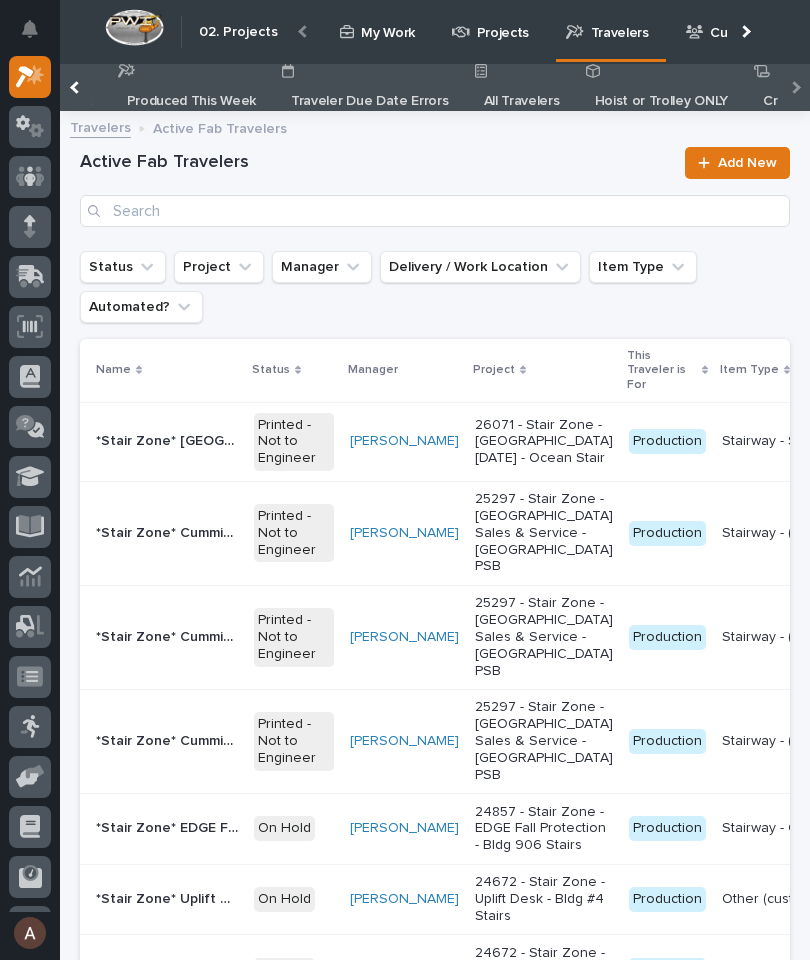 scroll, scrollTop: 0, scrollLeft: 343, axis: horizontal 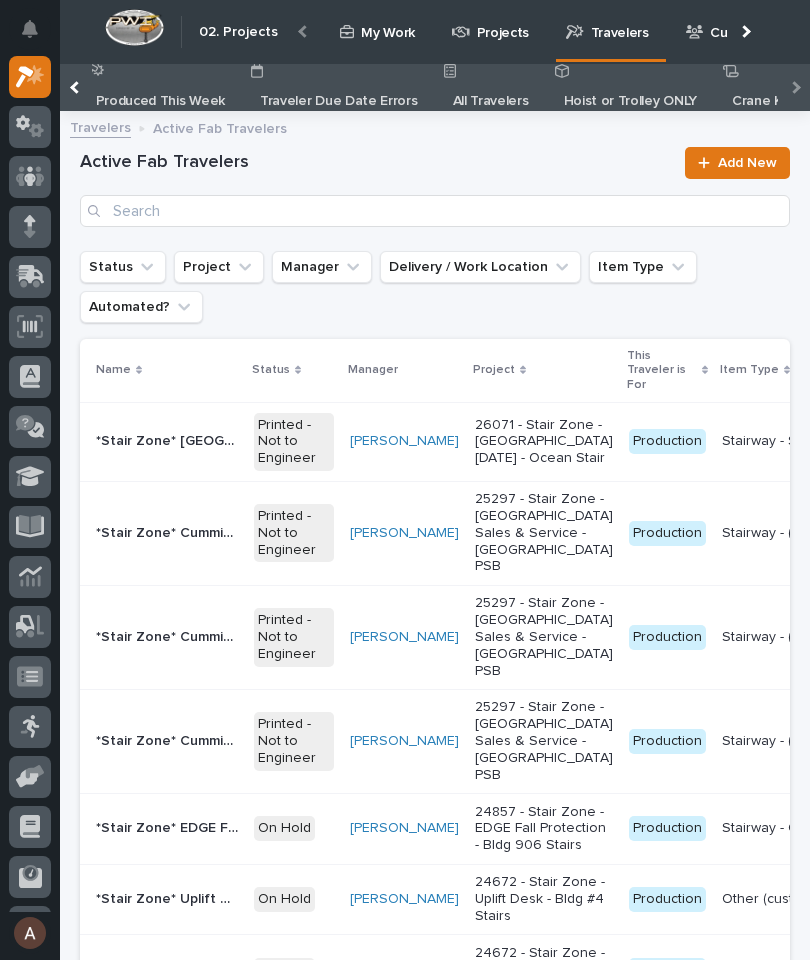 click on "All Travelers" at bounding box center (491, 101) 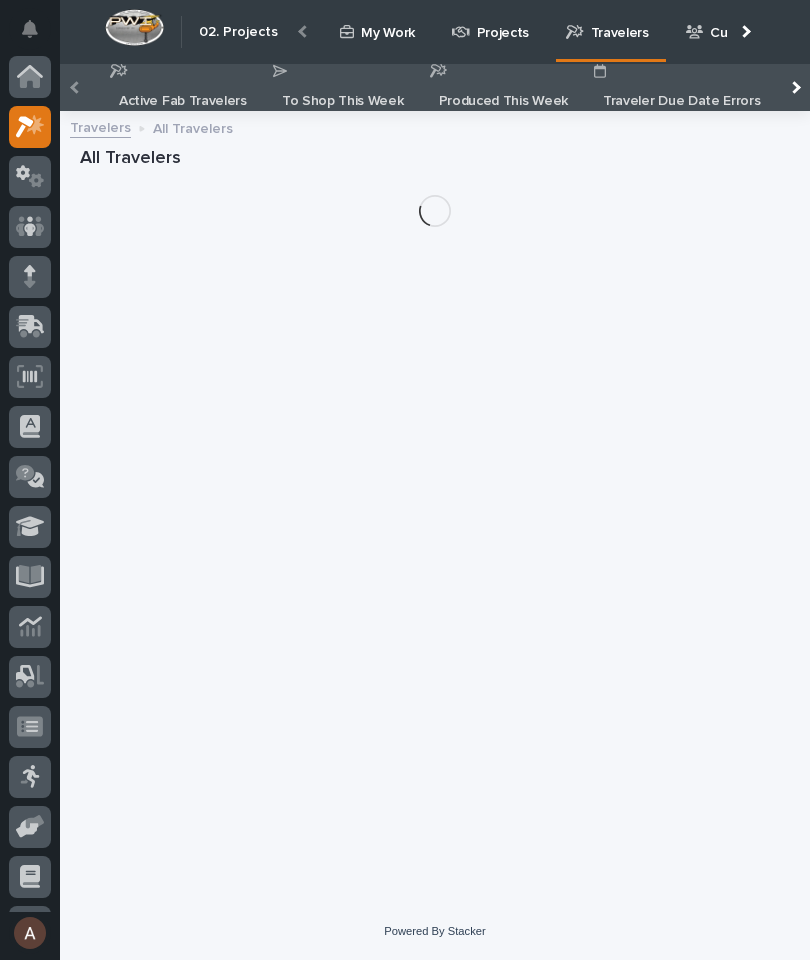 scroll, scrollTop: 50, scrollLeft: 0, axis: vertical 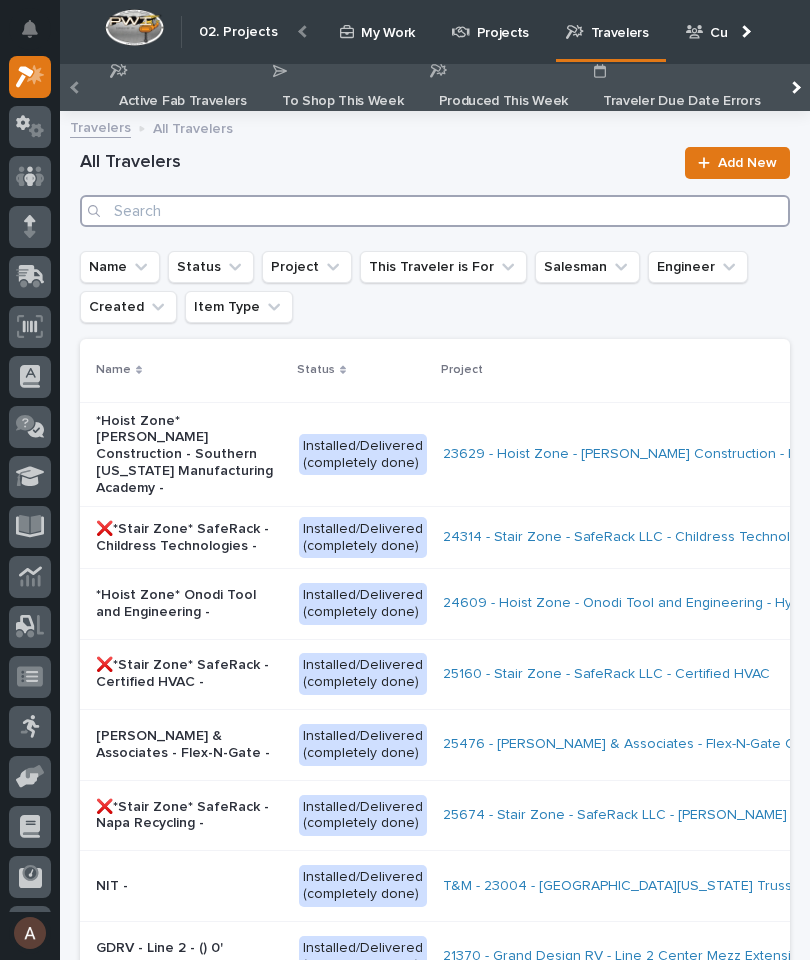 click at bounding box center (435, 211) 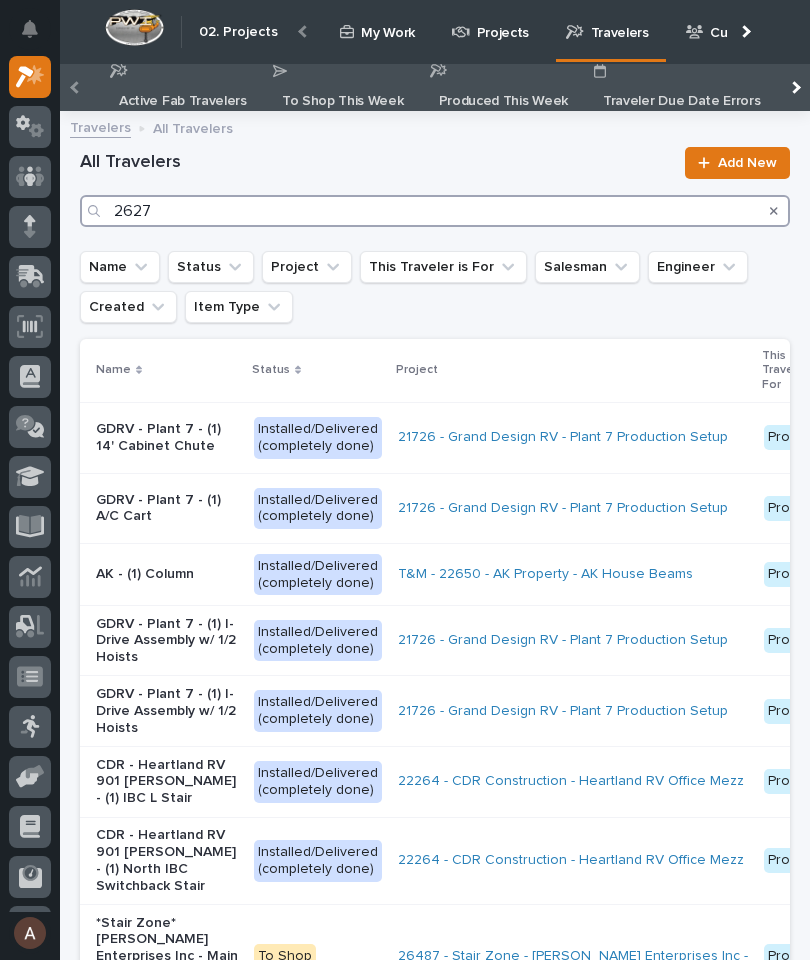type on "26272" 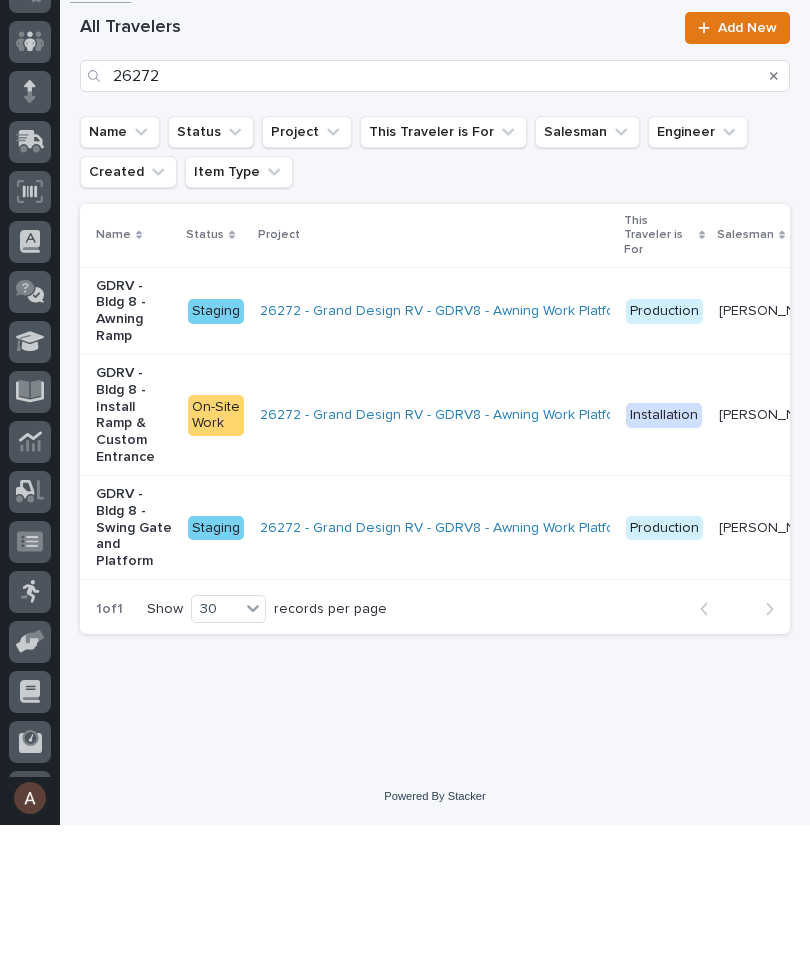 click on "GDRV - Bldg 8 - Awning Ramp" at bounding box center (134, 446) 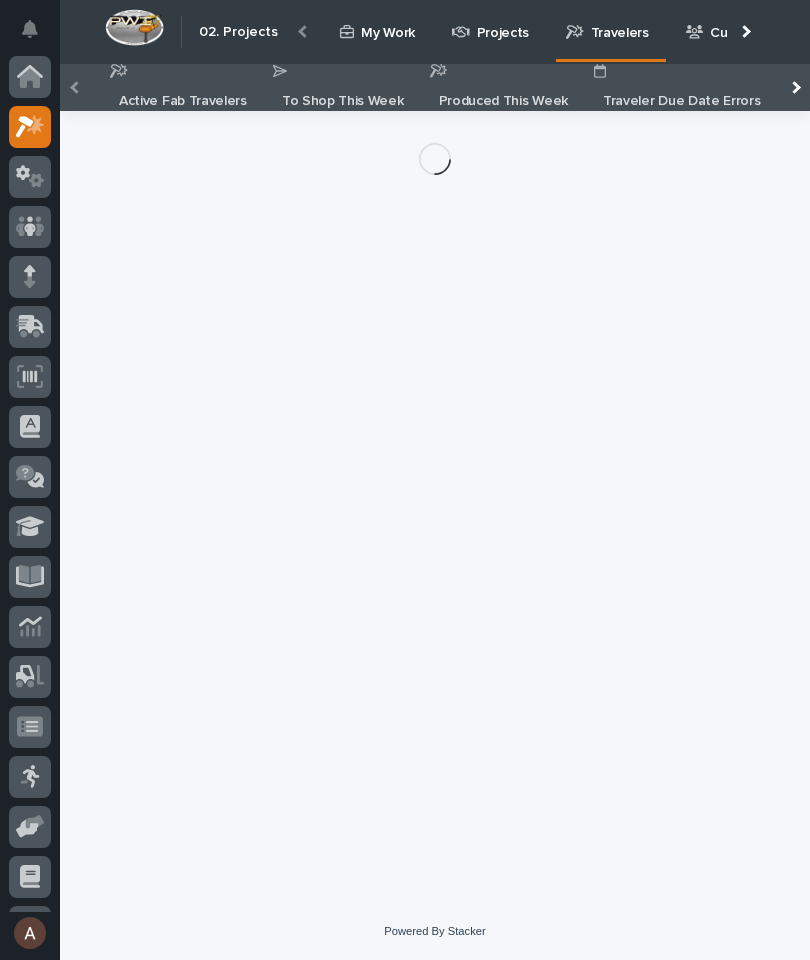scroll, scrollTop: 50, scrollLeft: 0, axis: vertical 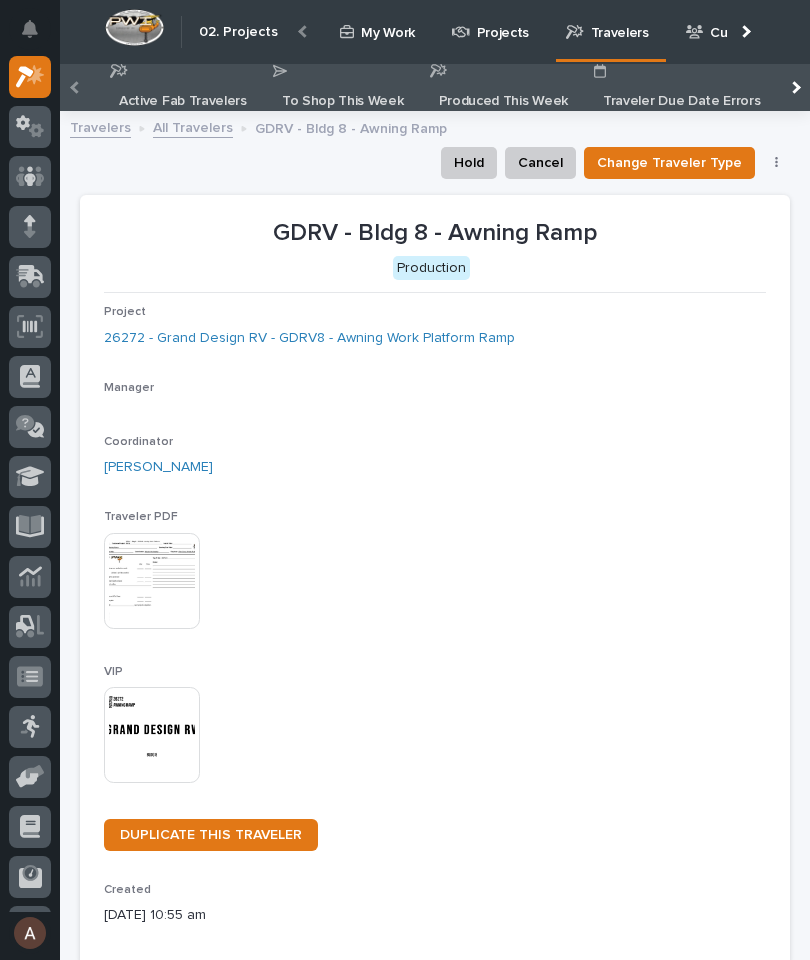 click at bounding box center (152, 735) 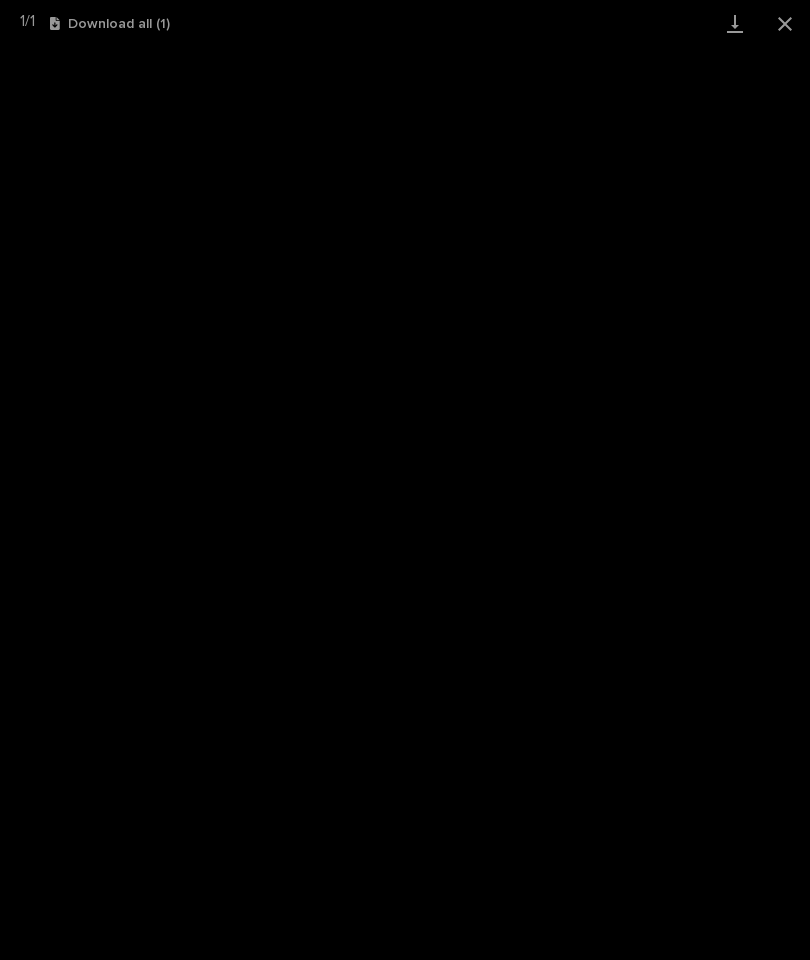 click at bounding box center (735, 23) 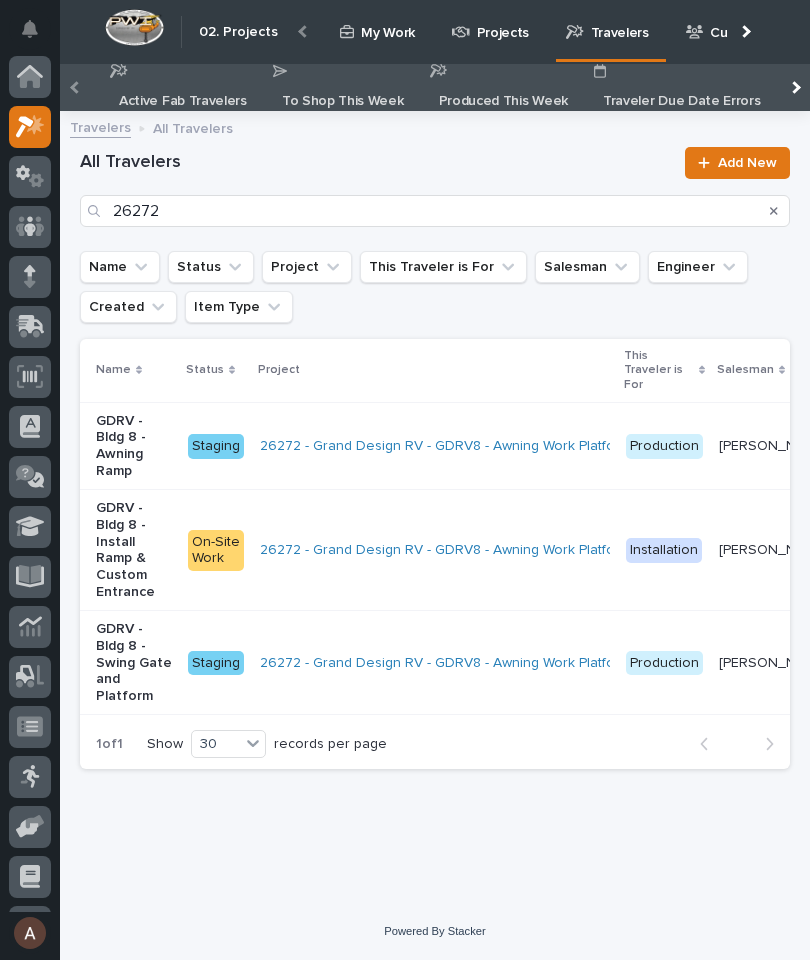 scroll, scrollTop: 50, scrollLeft: 0, axis: vertical 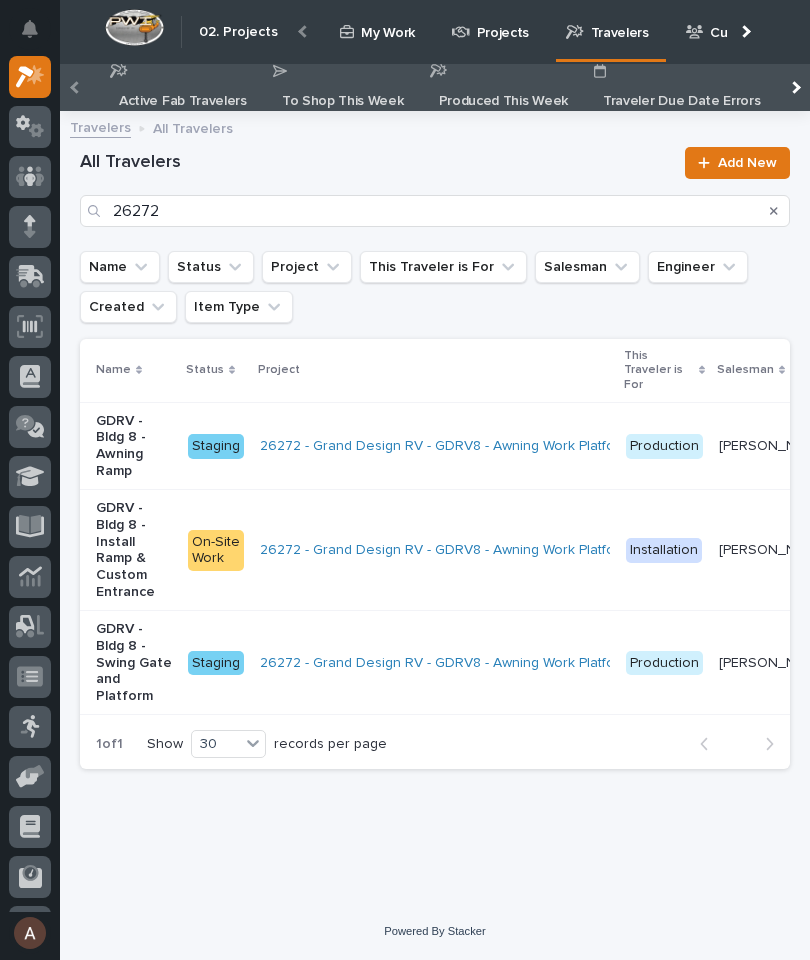 click 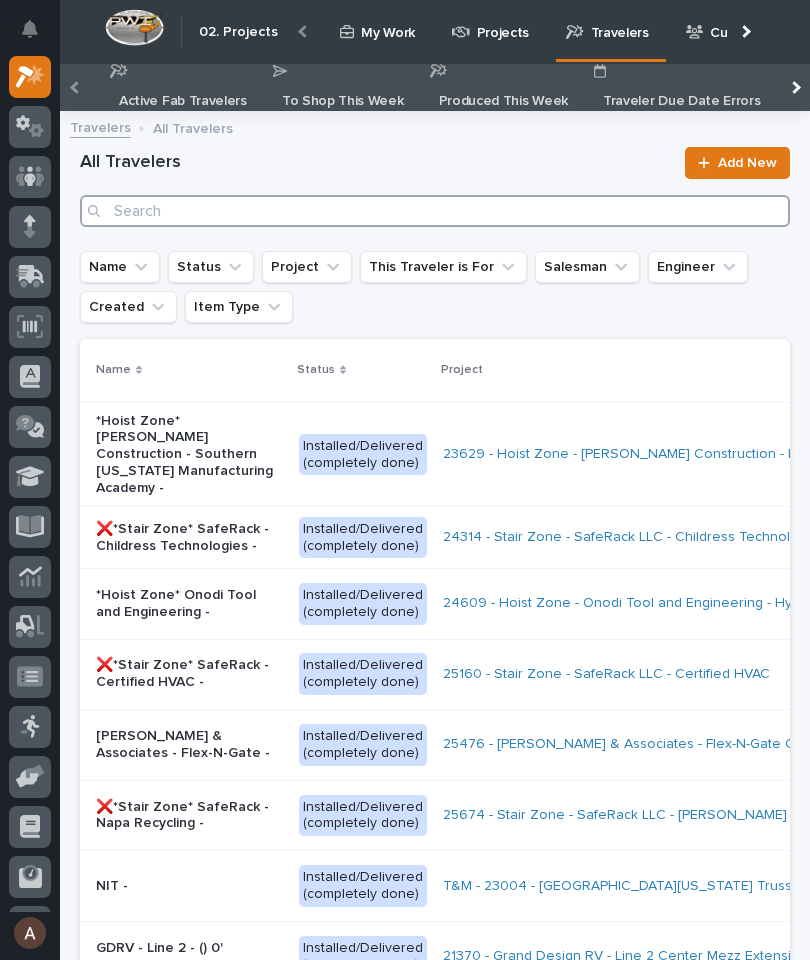 click at bounding box center [435, 211] 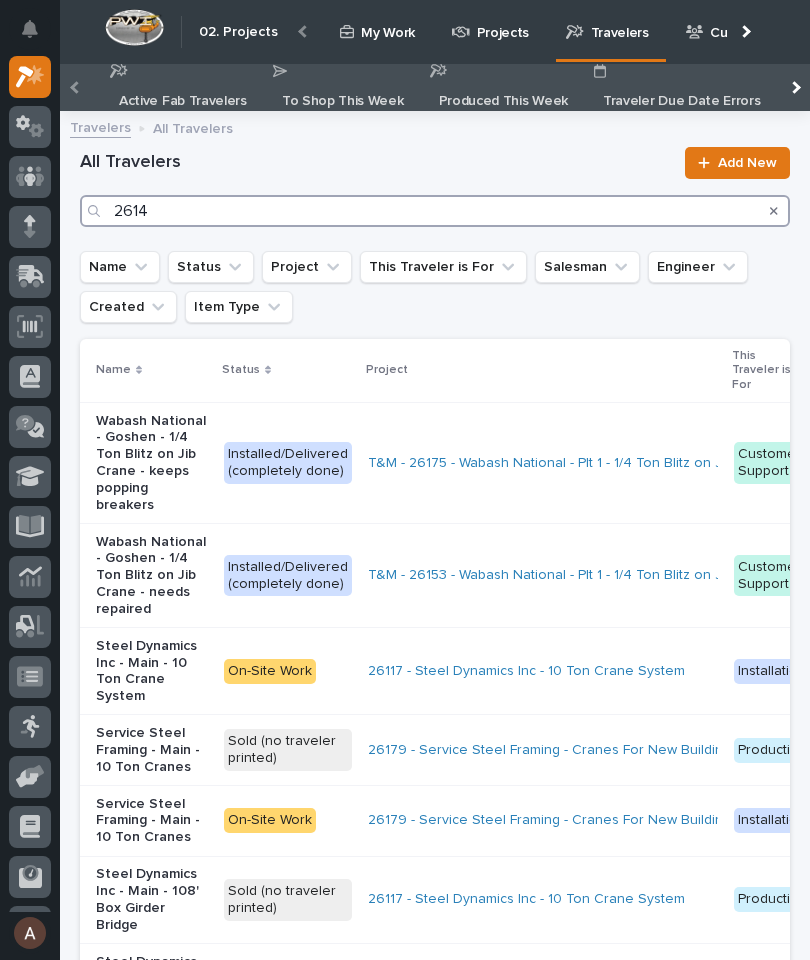 type on "26144" 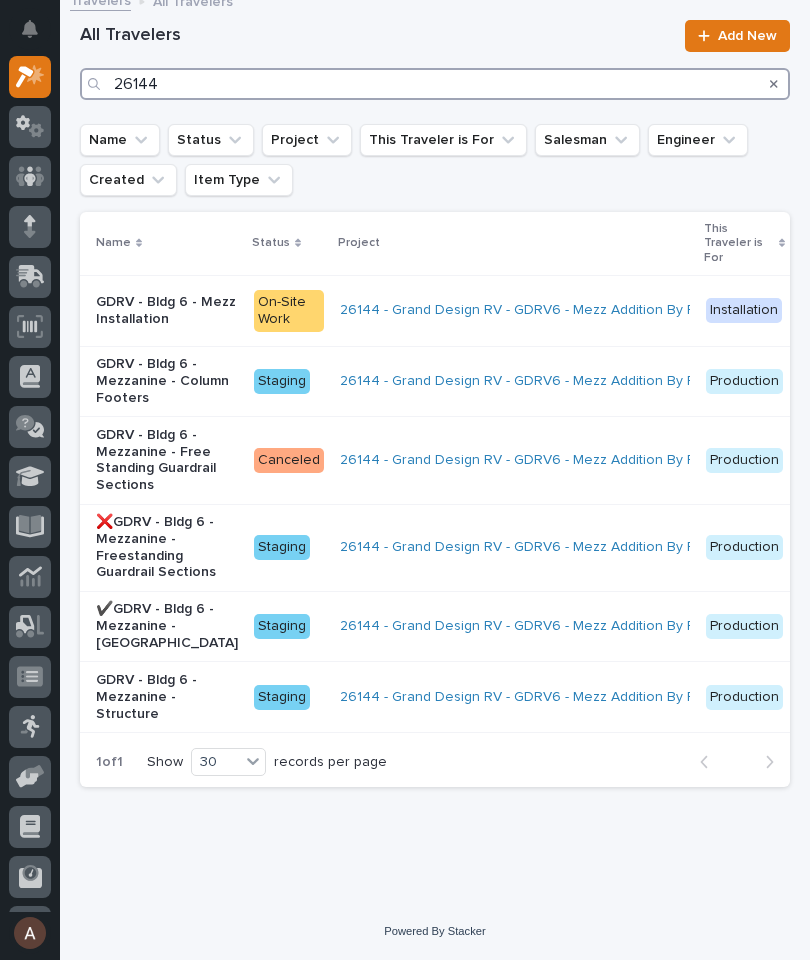 scroll, scrollTop: 218, scrollLeft: 0, axis: vertical 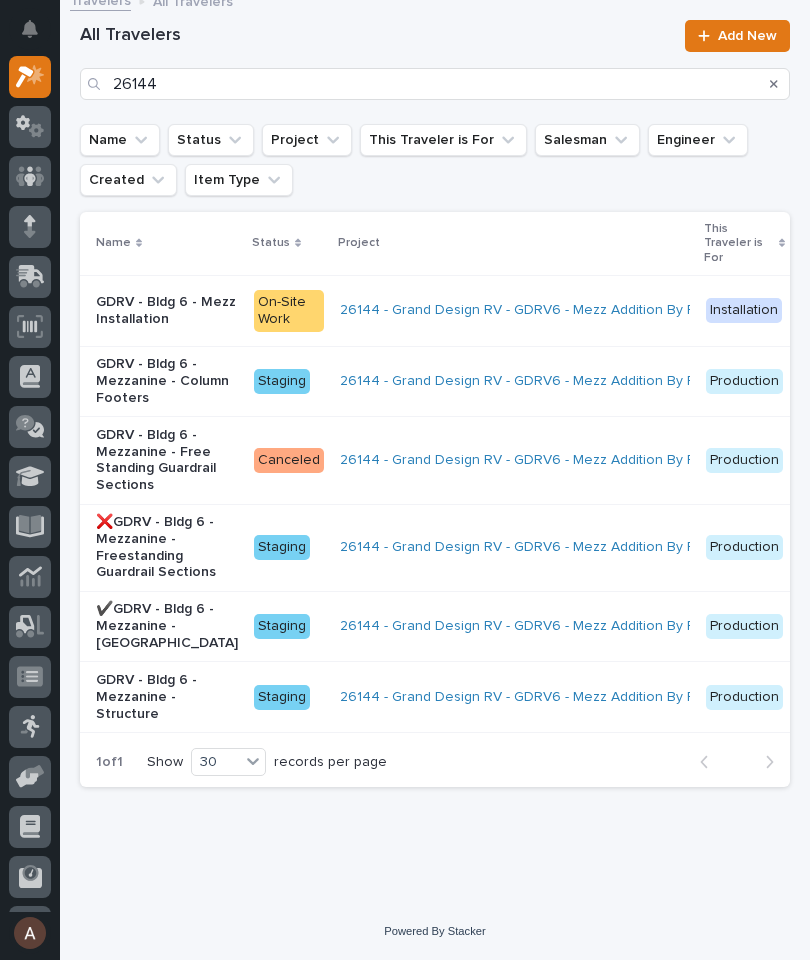 click on "26144 - Grand Design RV - GDRV6 - Mezz Addition By Restrooms West Side" at bounding box center [515, 381] 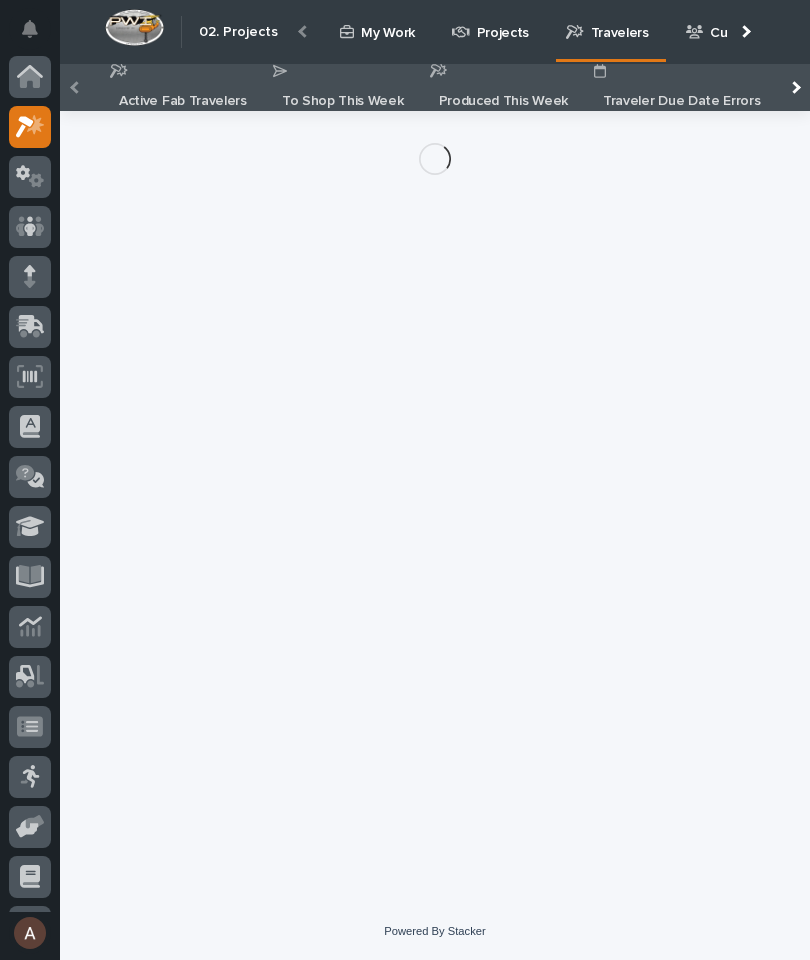 scroll, scrollTop: 0, scrollLeft: 0, axis: both 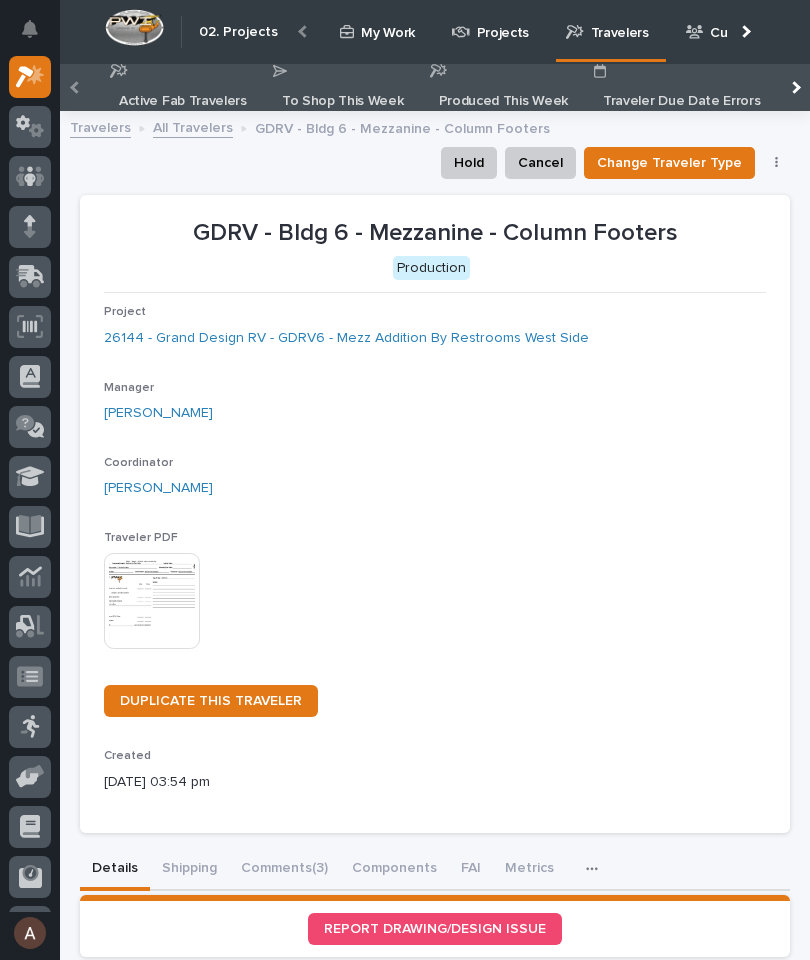 click at bounding box center [777, 163] 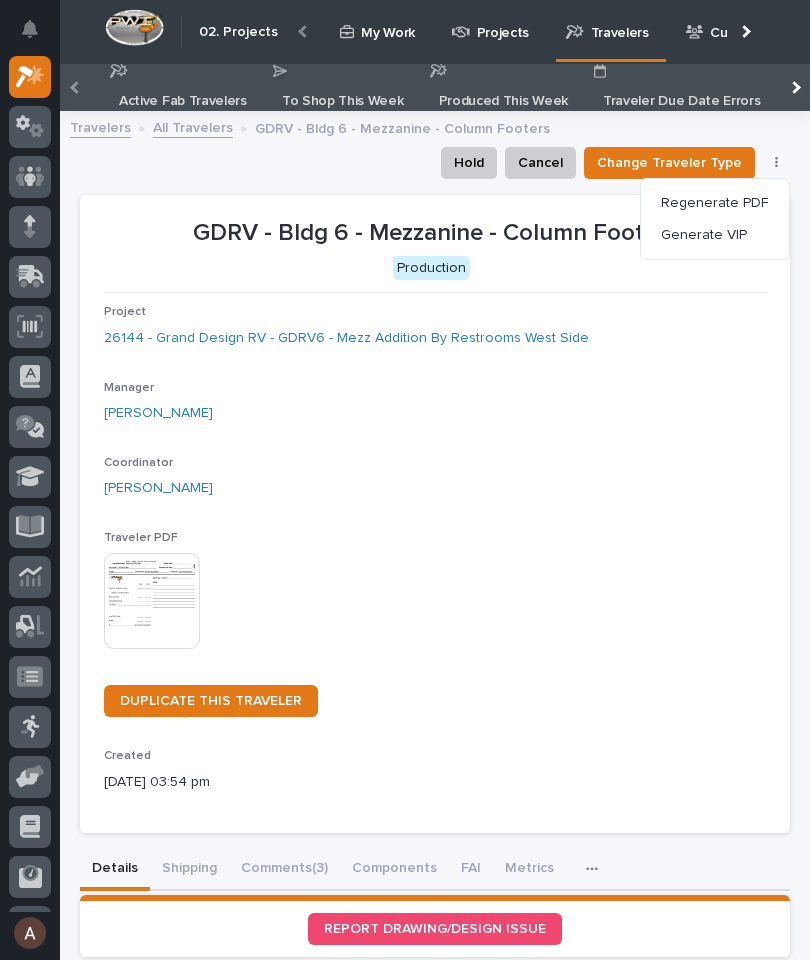 click on "Generate VIP" at bounding box center (704, 235) 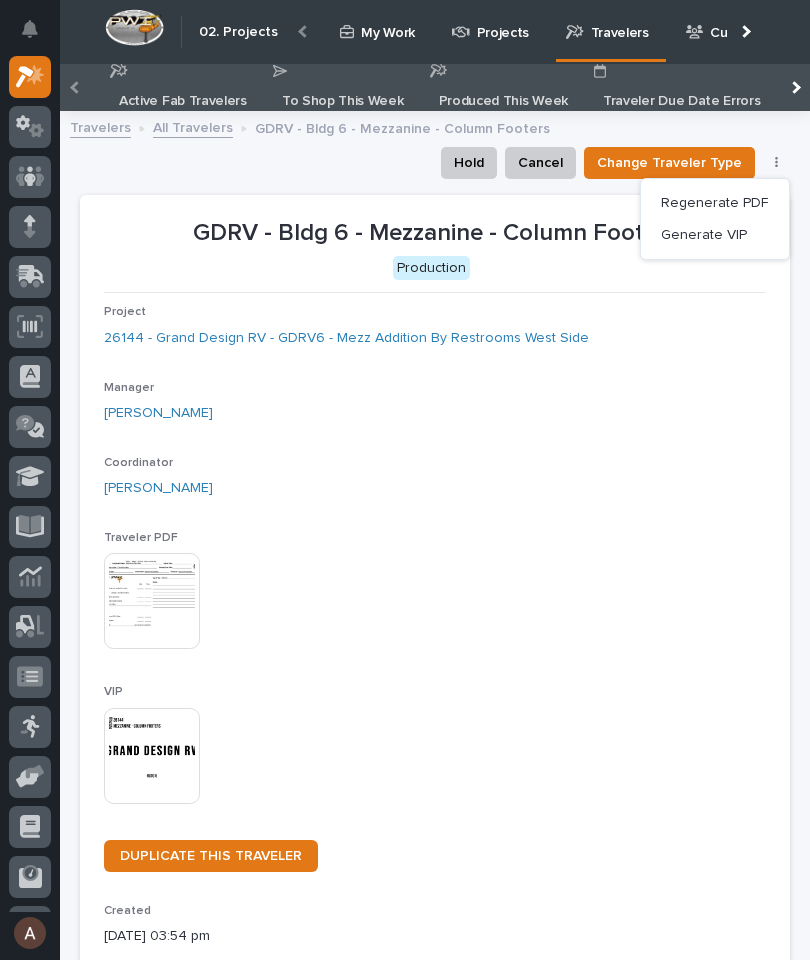 click at bounding box center [152, 756] 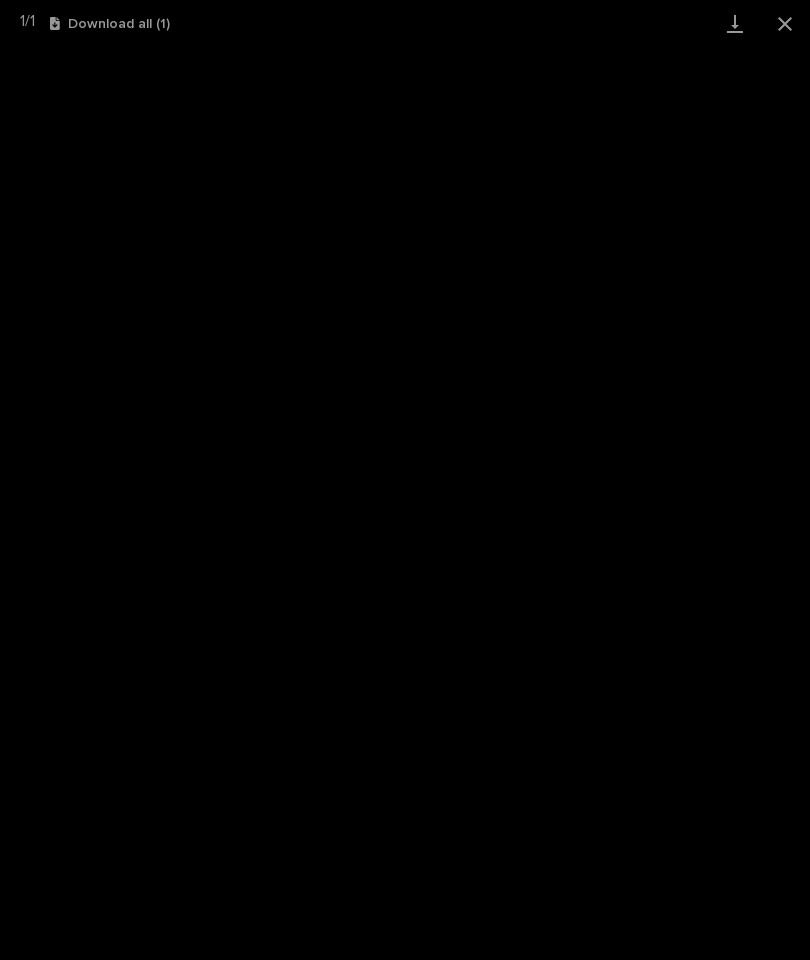 click at bounding box center (735, 23) 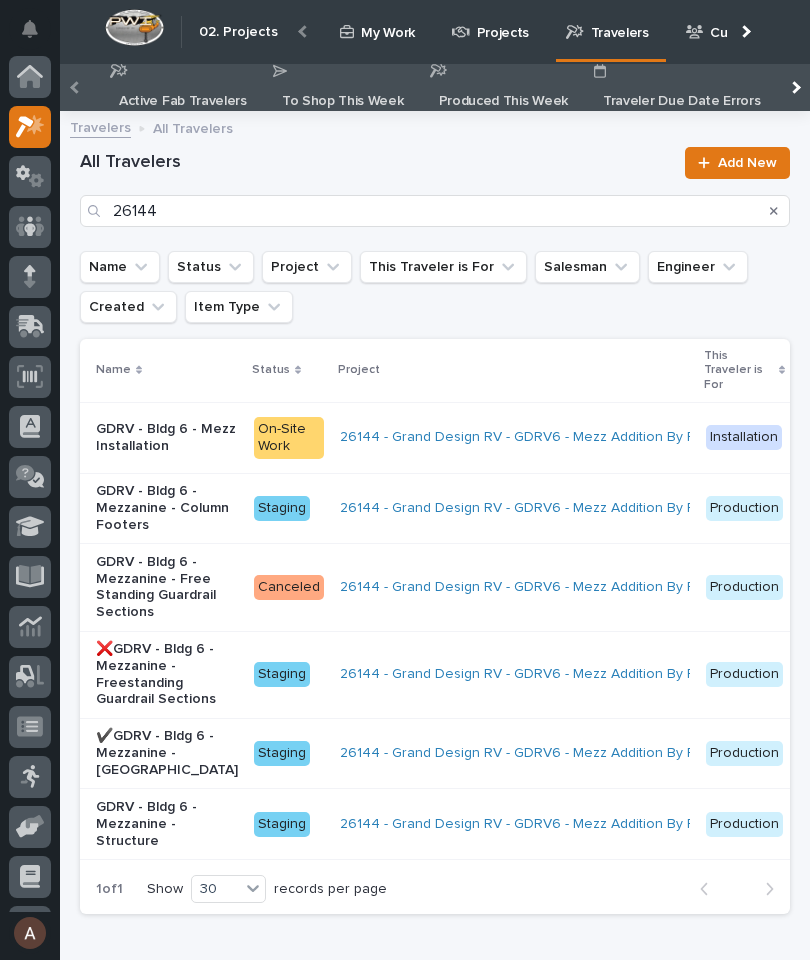 scroll, scrollTop: 47, scrollLeft: 0, axis: vertical 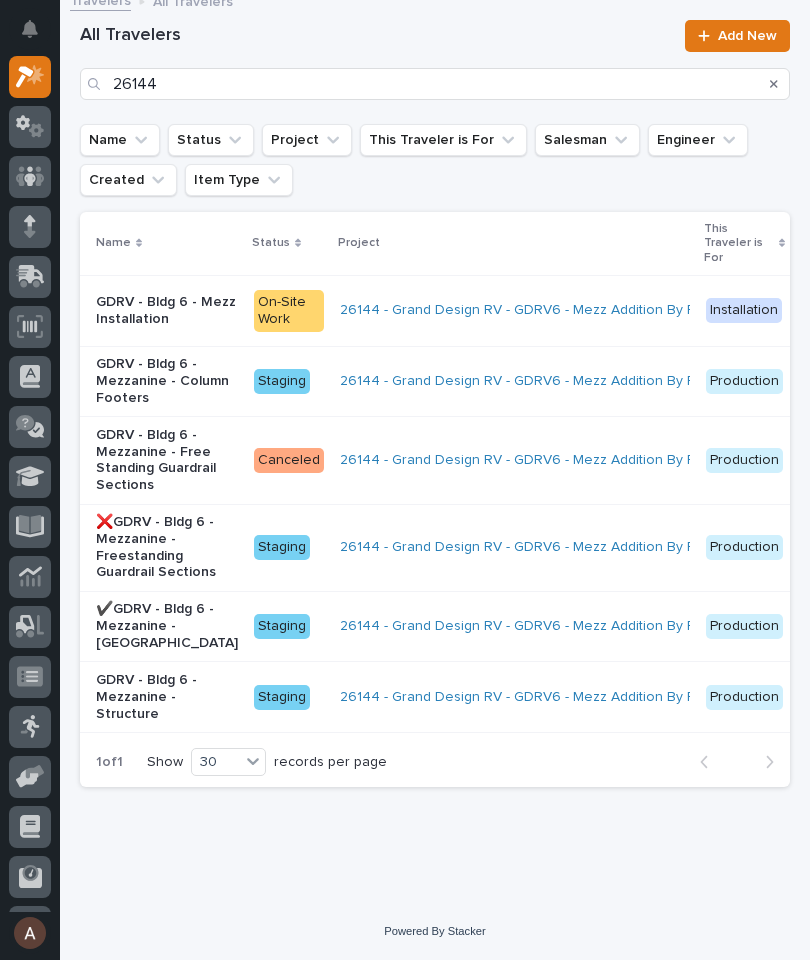 click on "GDRV - Bldg 6 - Mezzanine - Structure" at bounding box center (167, 697) 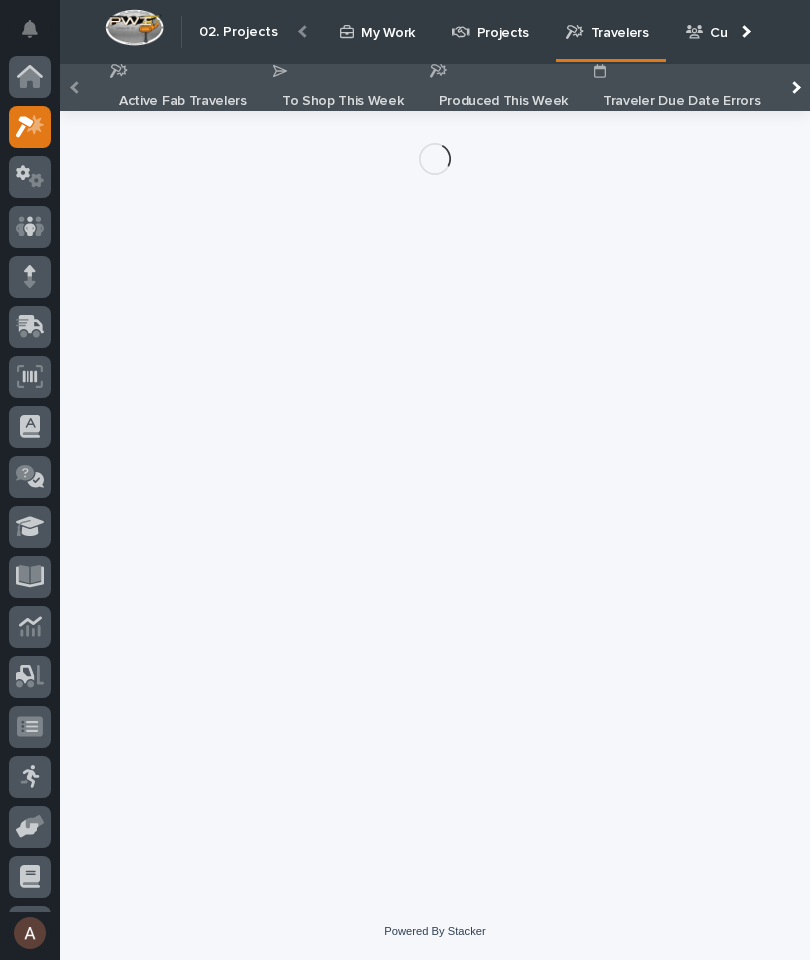 scroll, scrollTop: 0, scrollLeft: 0, axis: both 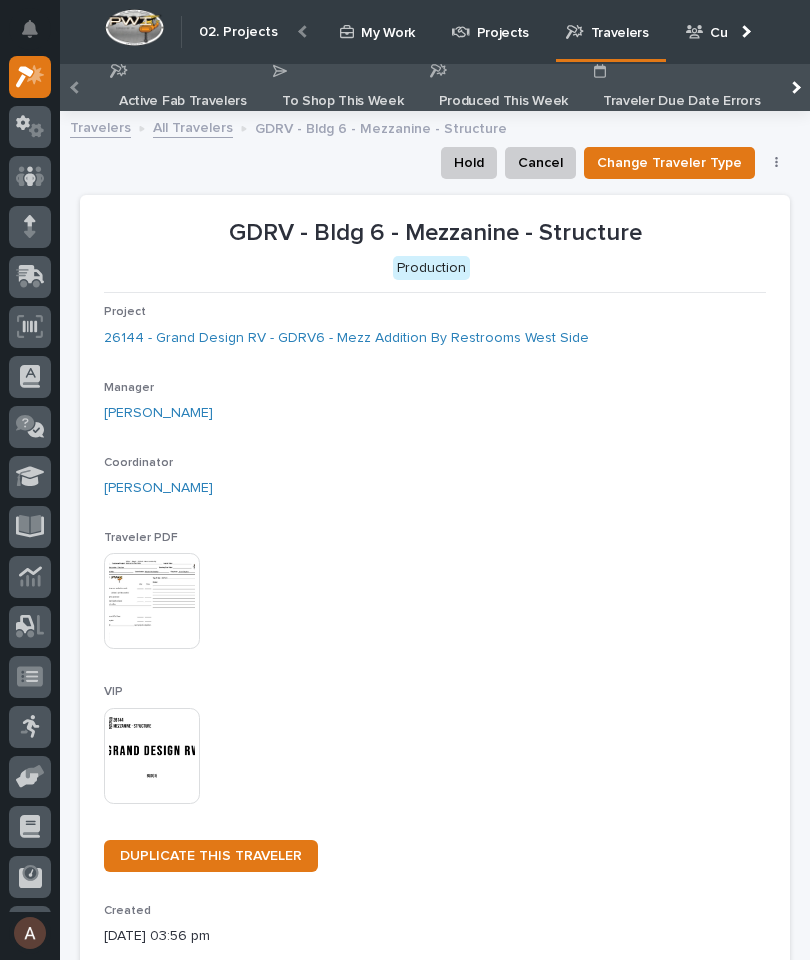 click at bounding box center [152, 756] 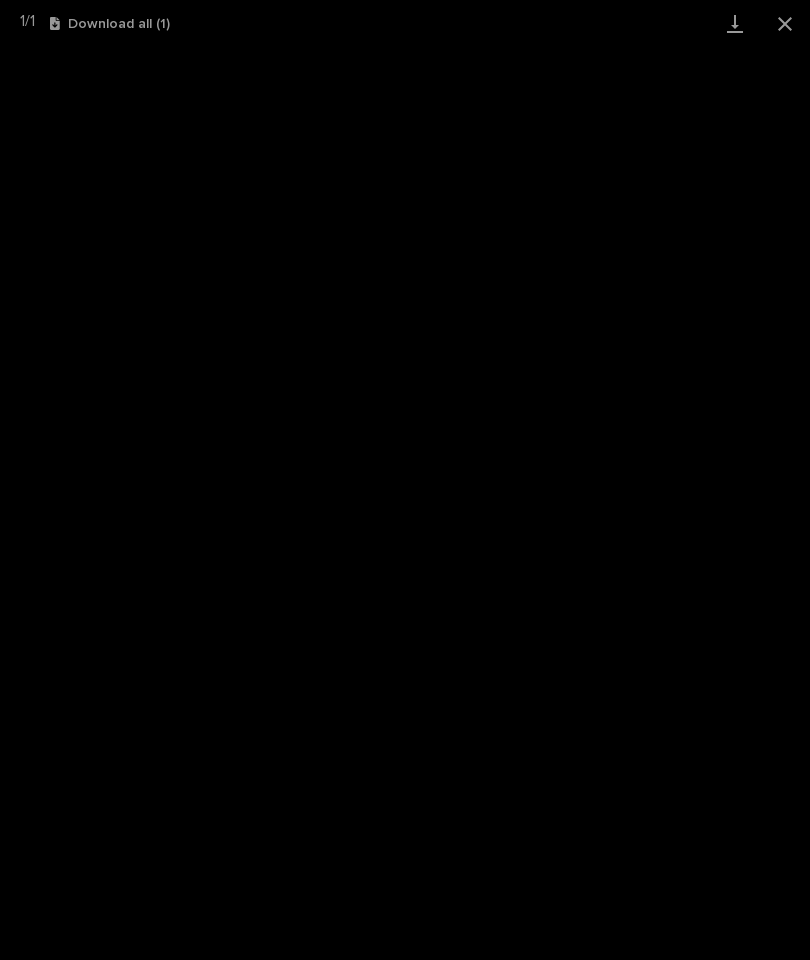 click at bounding box center (735, 23) 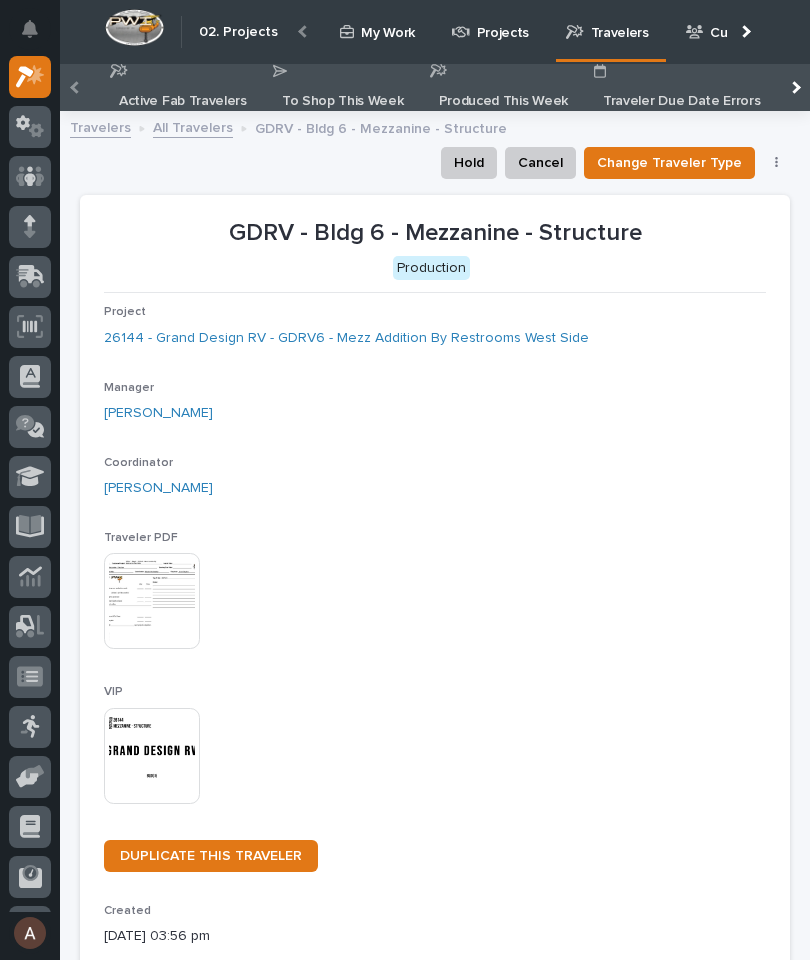 click at bounding box center [152, 756] 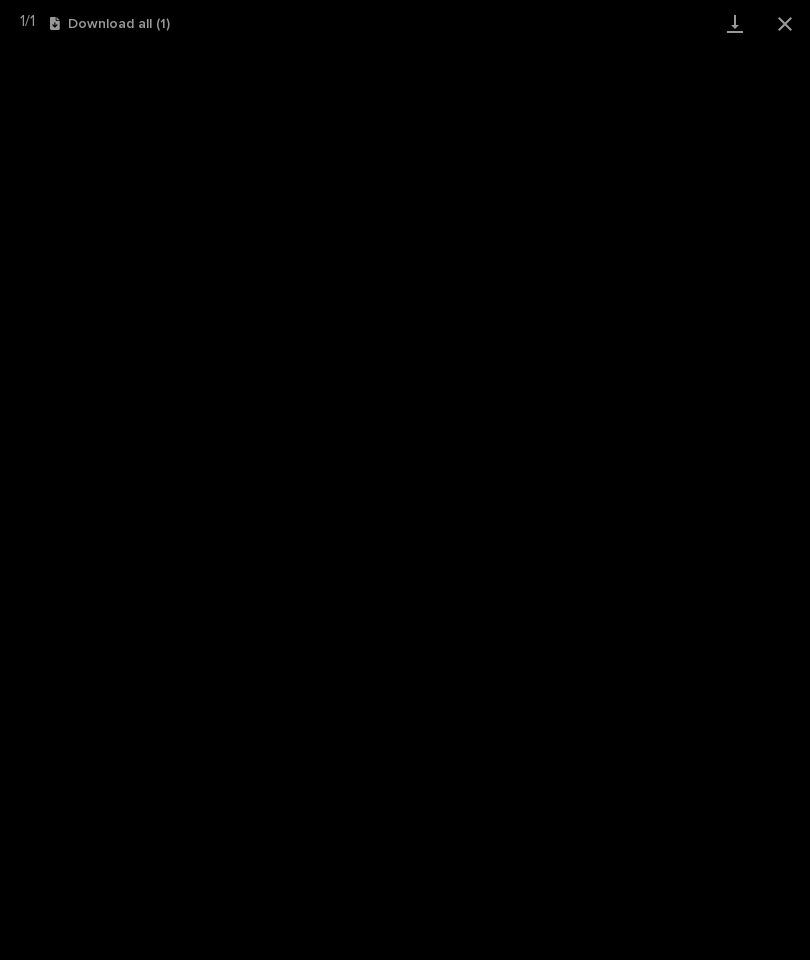 click at bounding box center [735, 23] 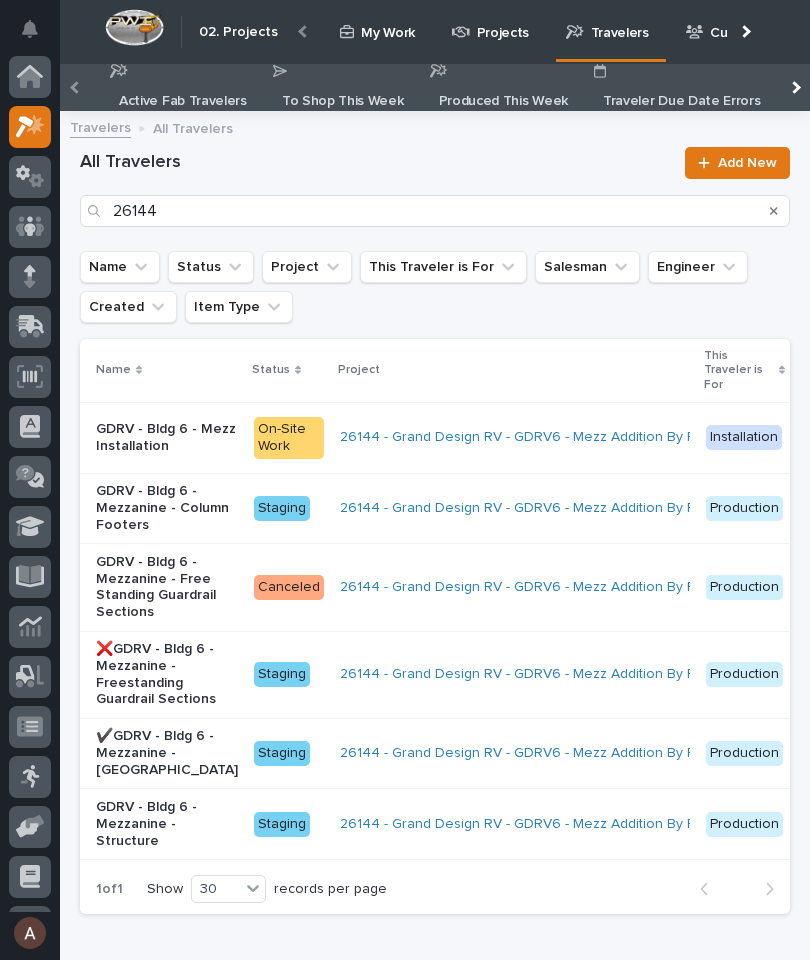 scroll, scrollTop: 50, scrollLeft: 0, axis: vertical 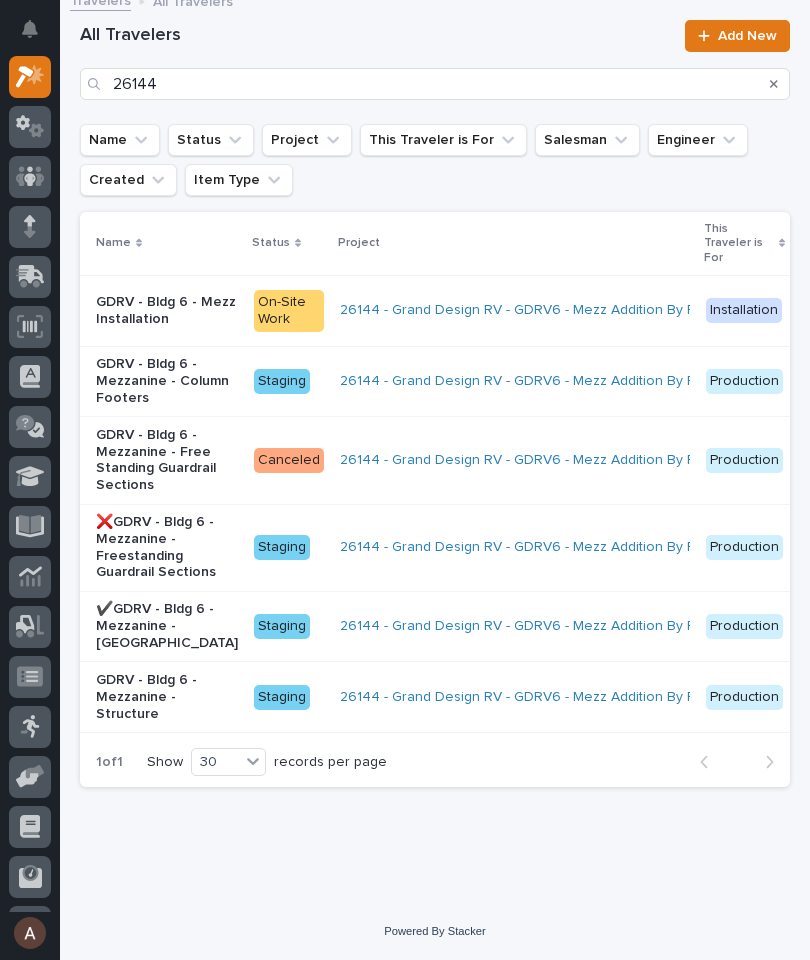 click on "✔️GDRV - Bldg 6 - Mezzanine - Overhead Gate" at bounding box center (167, 626) 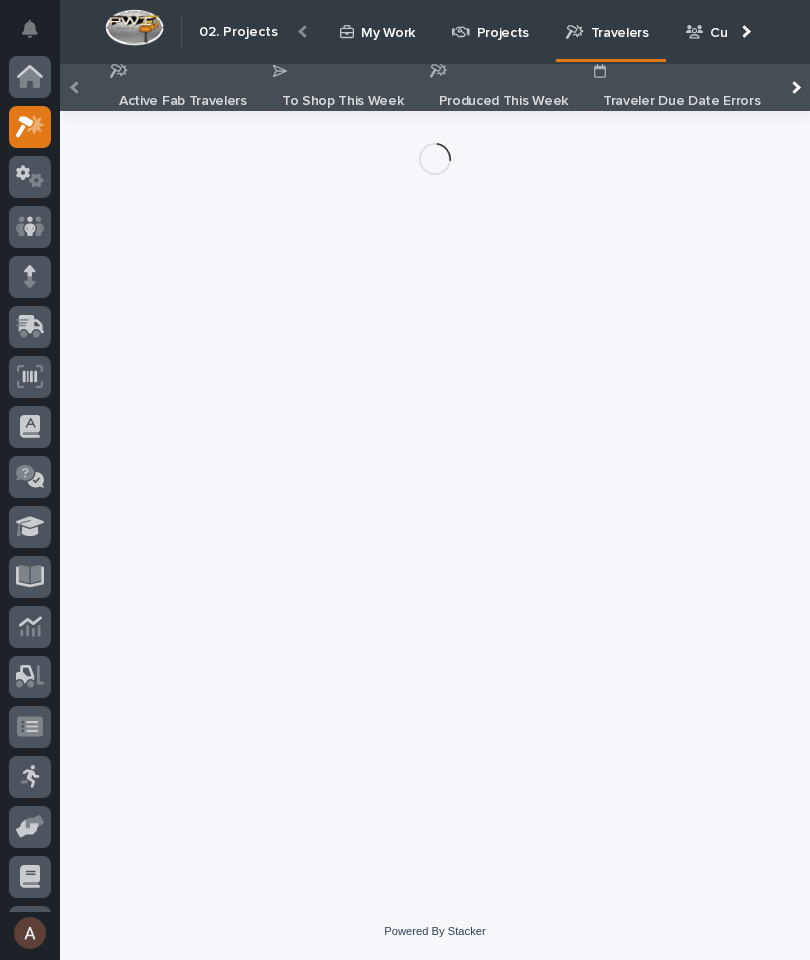 scroll, scrollTop: 0, scrollLeft: 0, axis: both 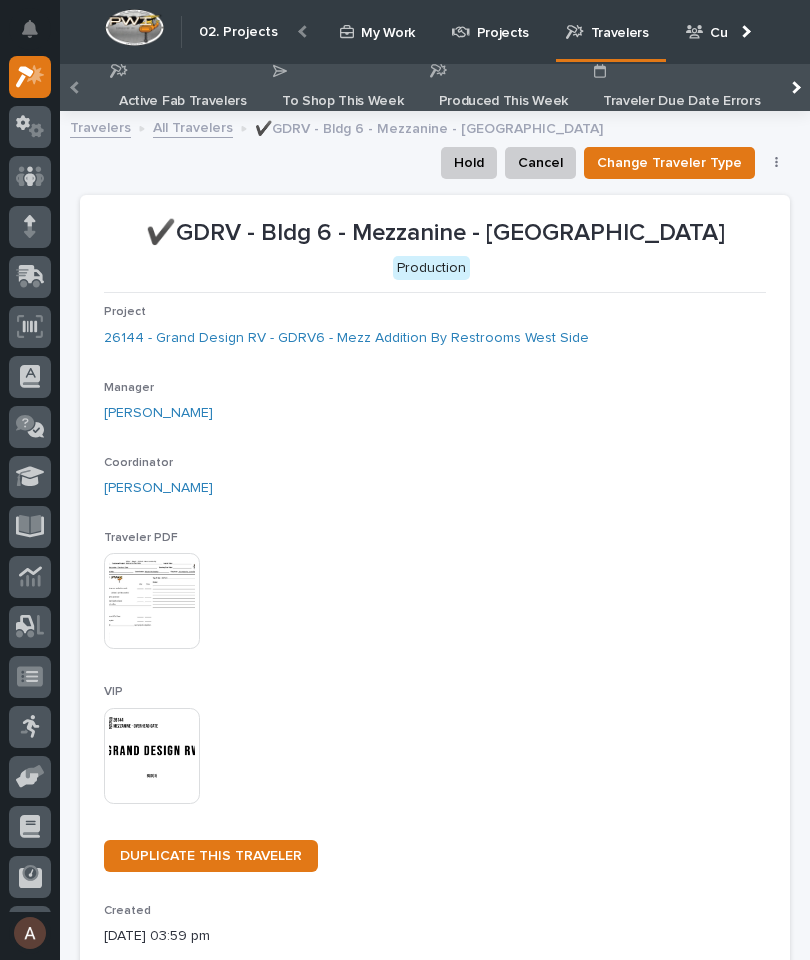 click at bounding box center (152, 756) 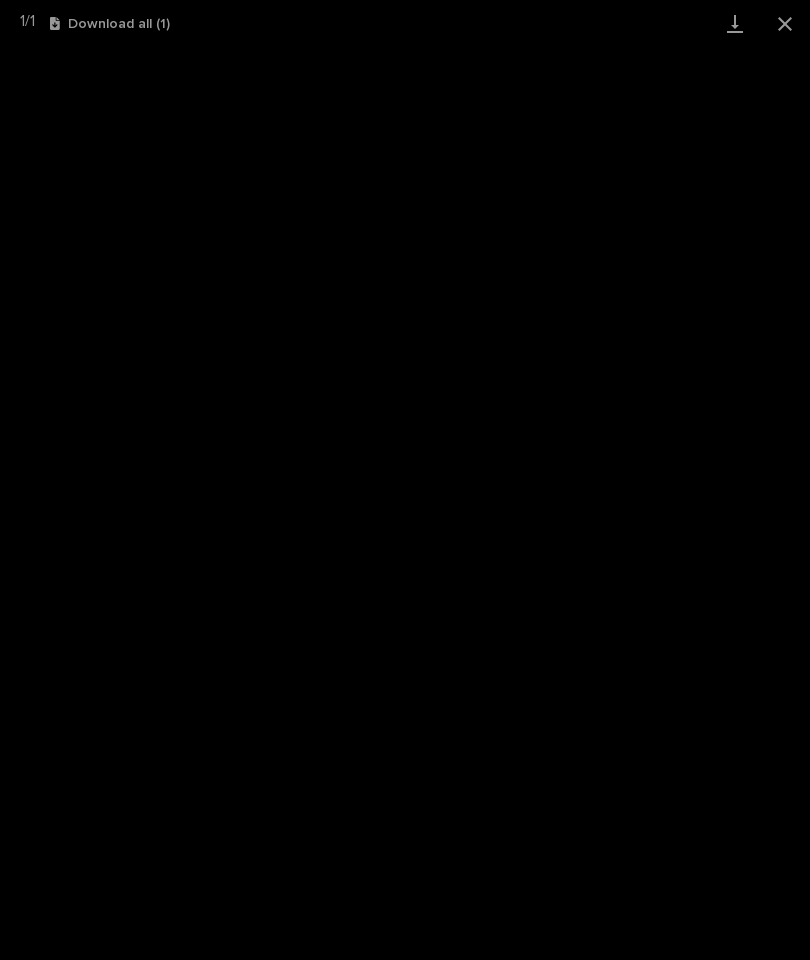 click at bounding box center [735, 23] 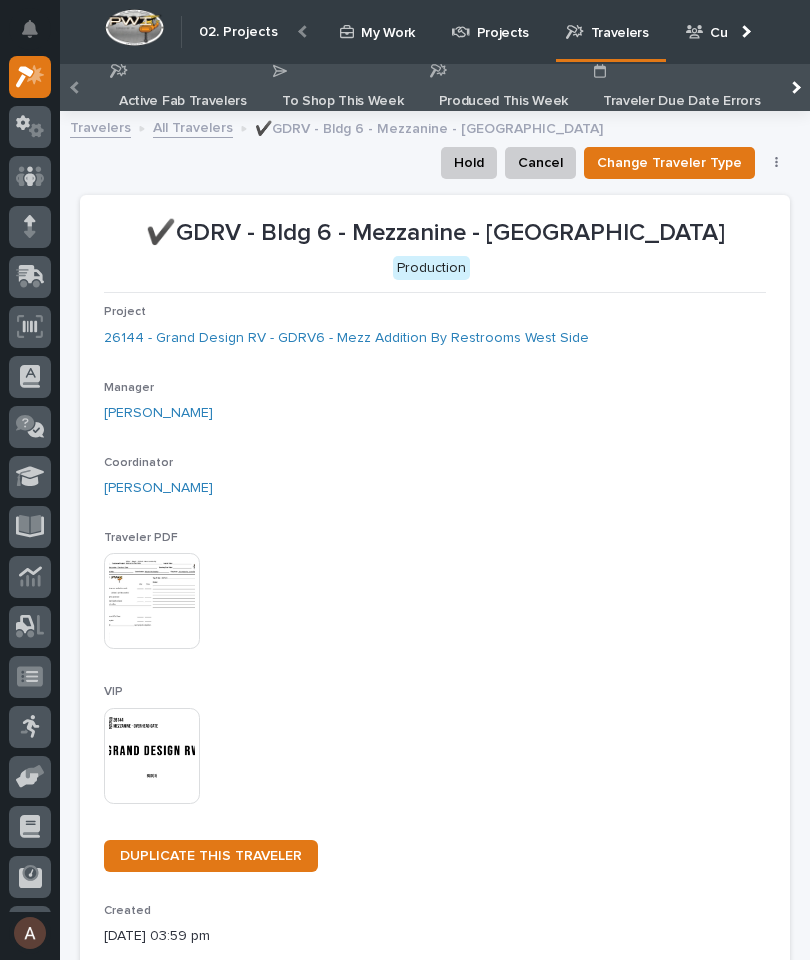 click 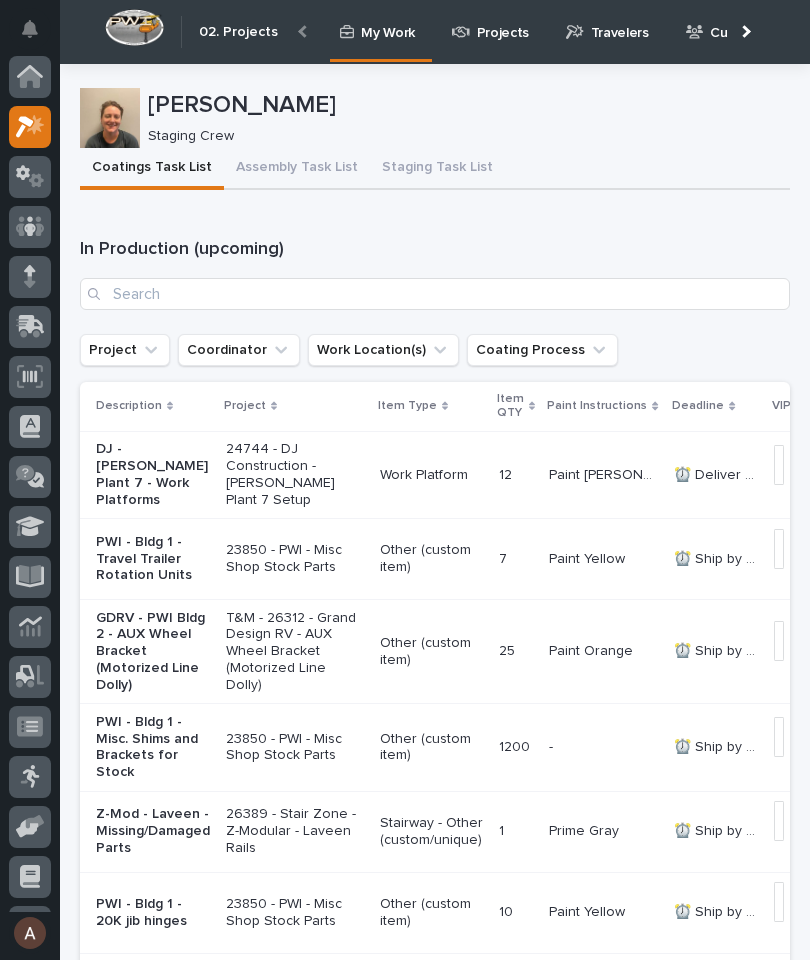 scroll, scrollTop: 50, scrollLeft: 0, axis: vertical 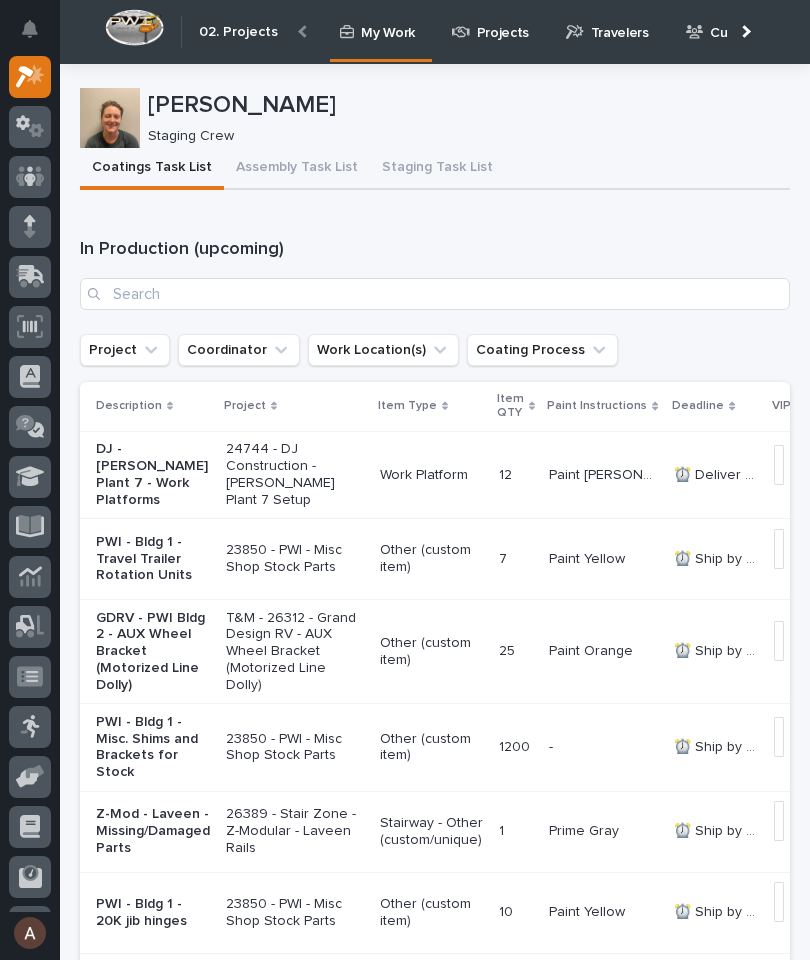 click at bounding box center [744, 31] 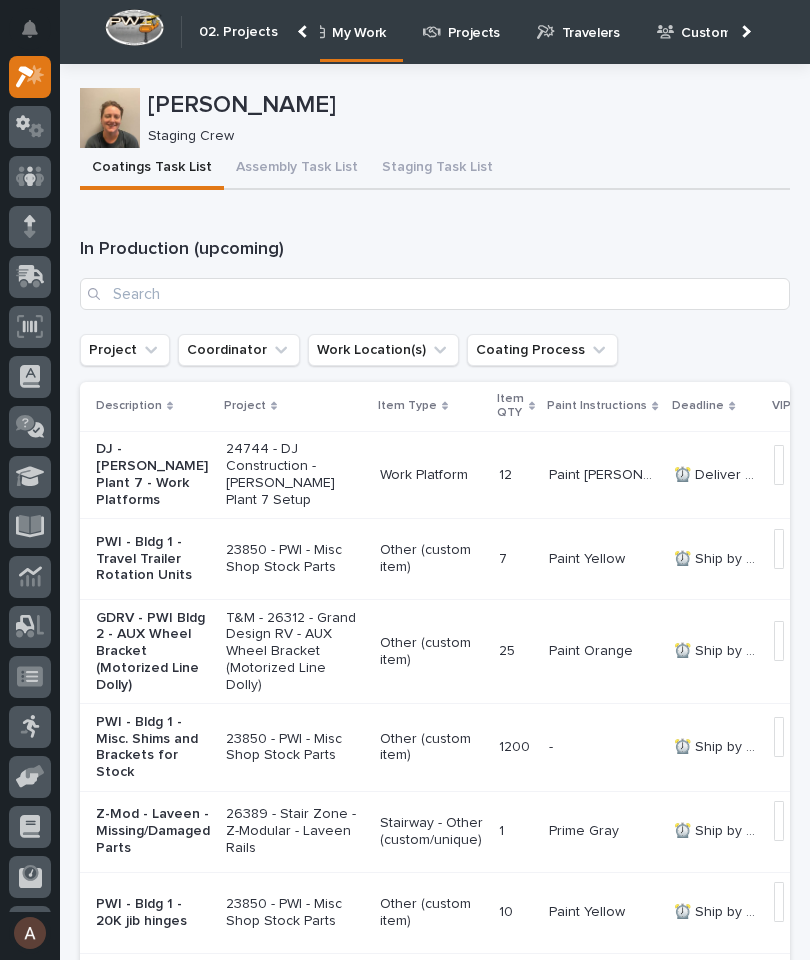 scroll, scrollTop: 0, scrollLeft: 32, axis: horizontal 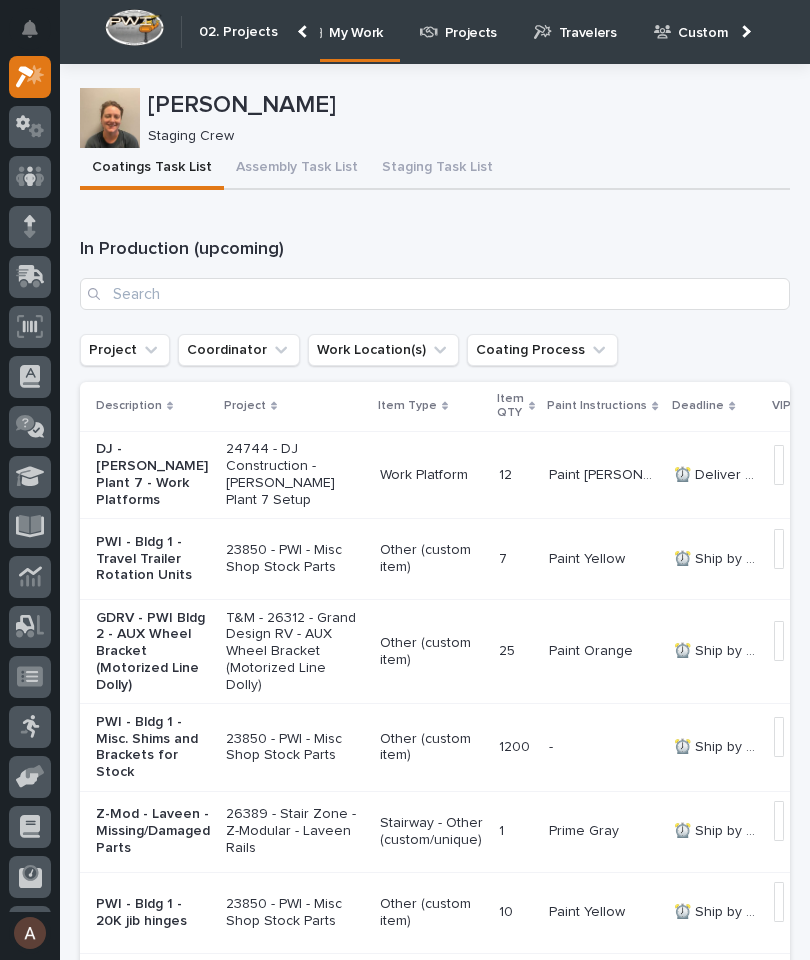 click on "Travelers" at bounding box center [579, 31] 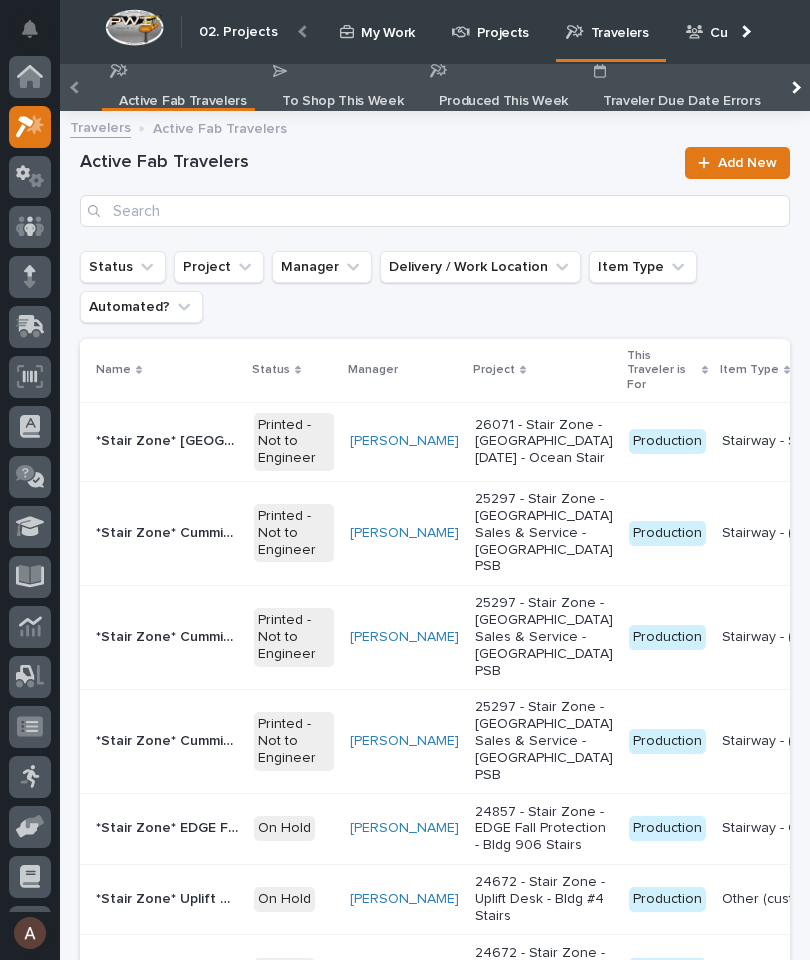scroll, scrollTop: 50, scrollLeft: 0, axis: vertical 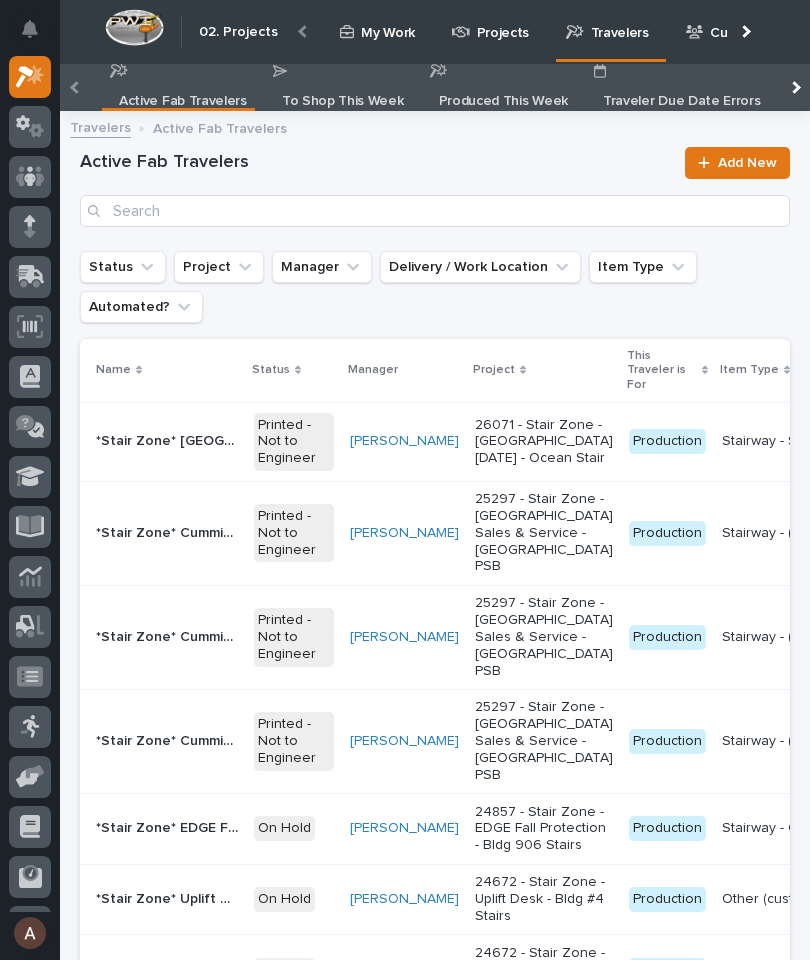 click at bounding box center (794, 87) 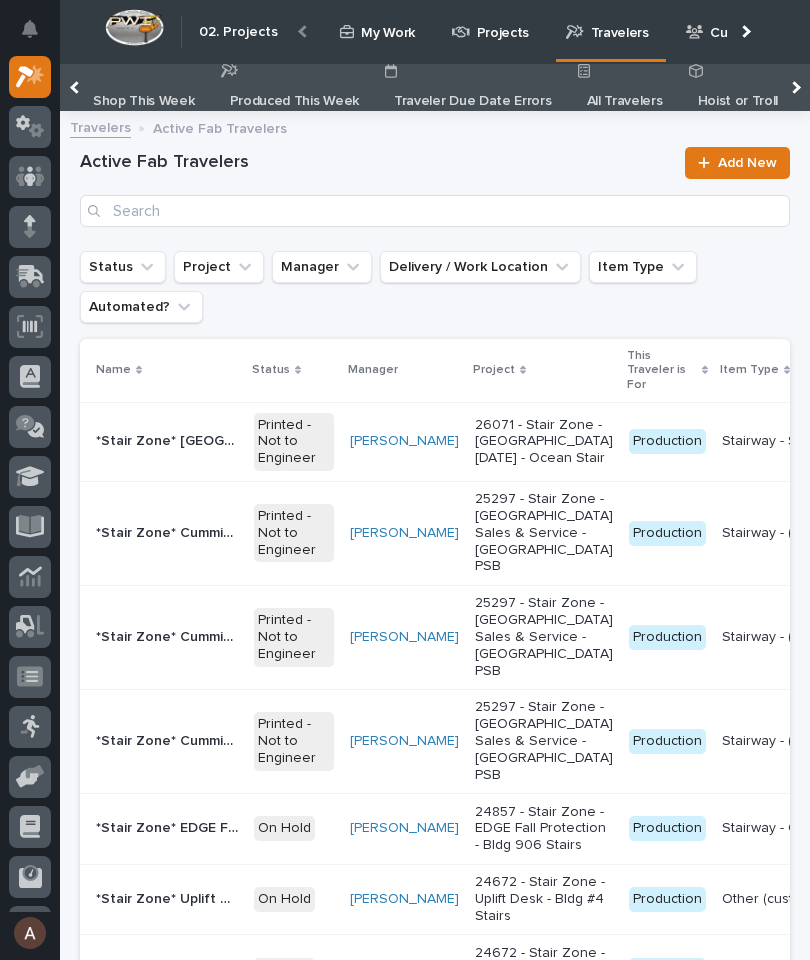 scroll, scrollTop: 0, scrollLeft: 223, axis: horizontal 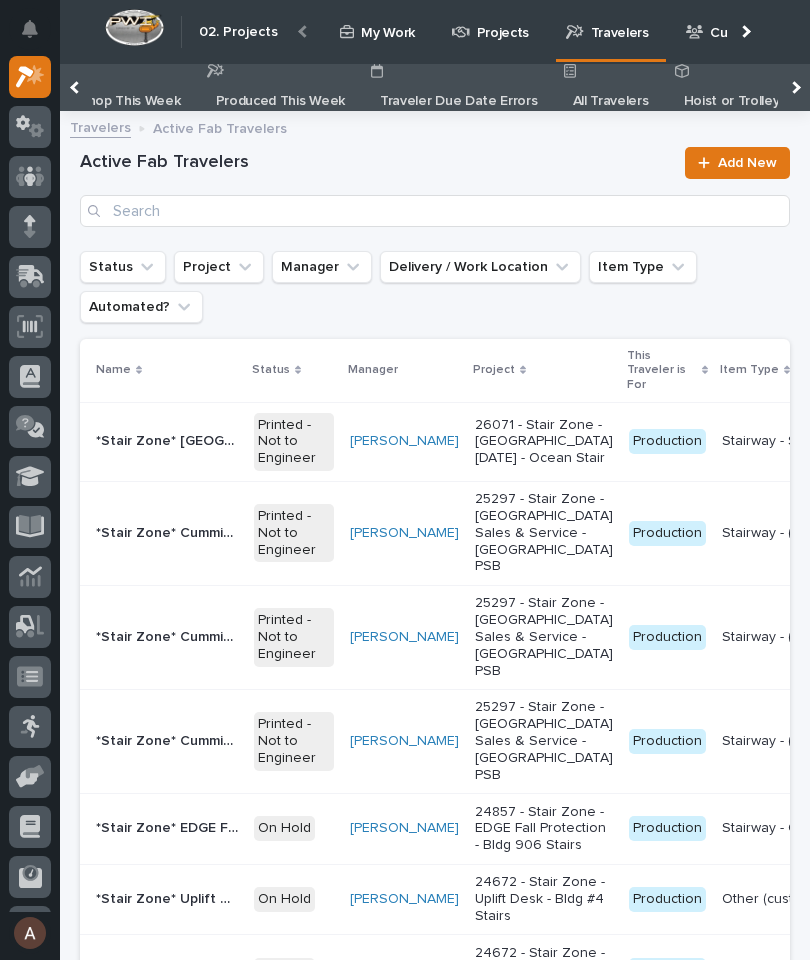 click on "All Travelers" at bounding box center [611, 101] 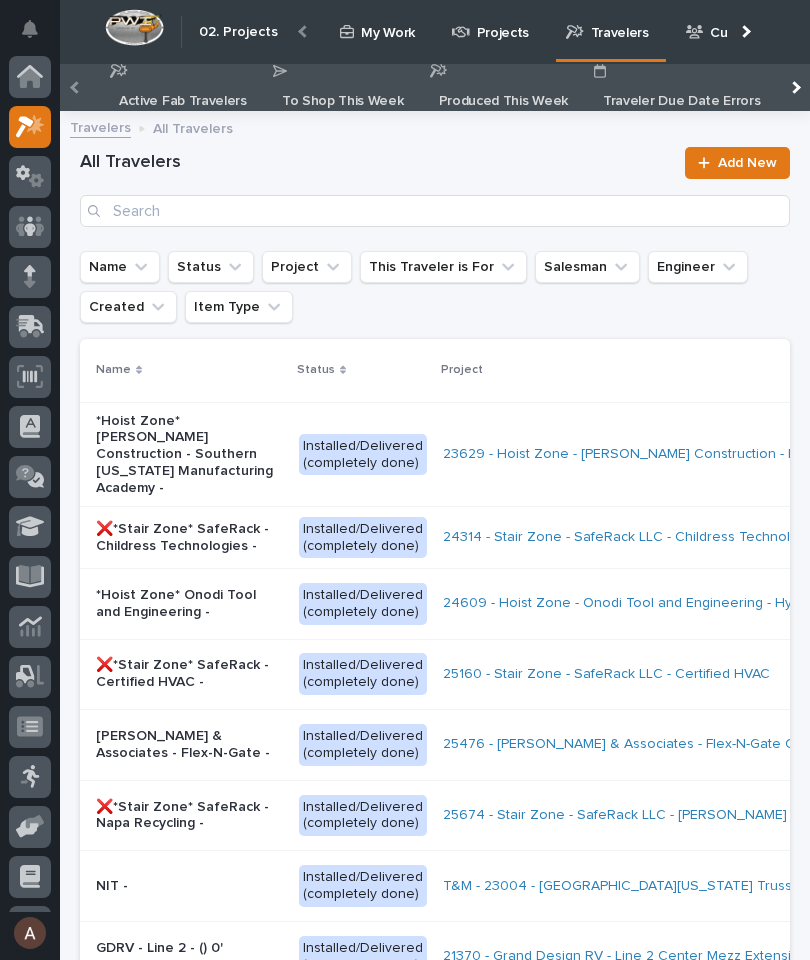 scroll, scrollTop: 50, scrollLeft: 0, axis: vertical 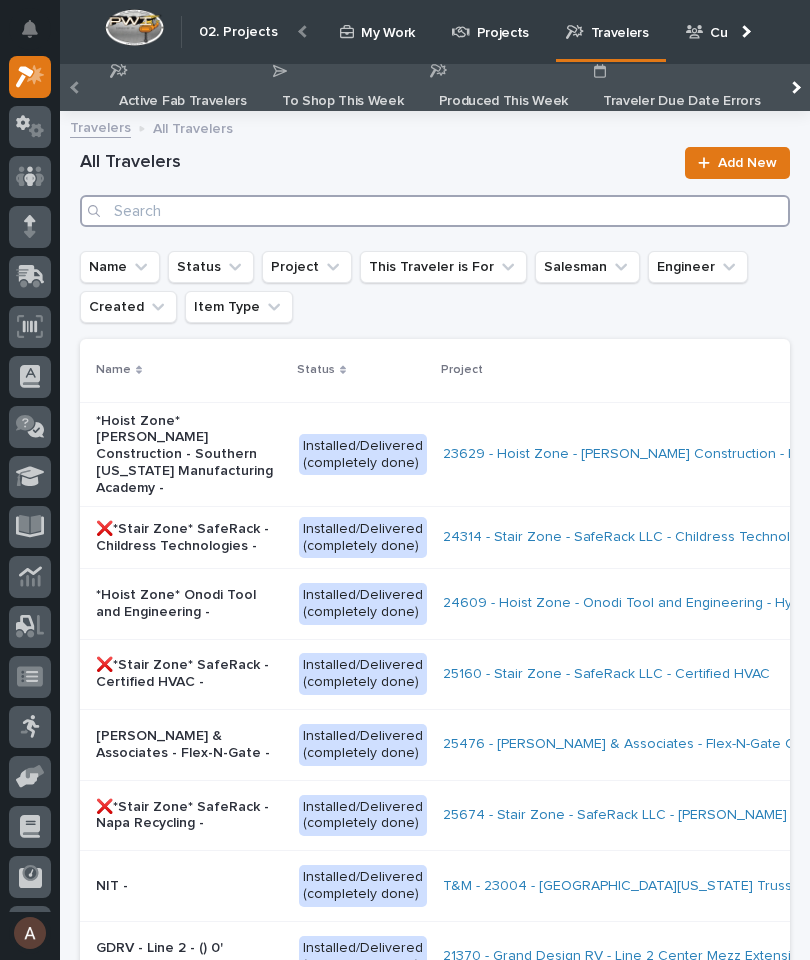 click at bounding box center (435, 211) 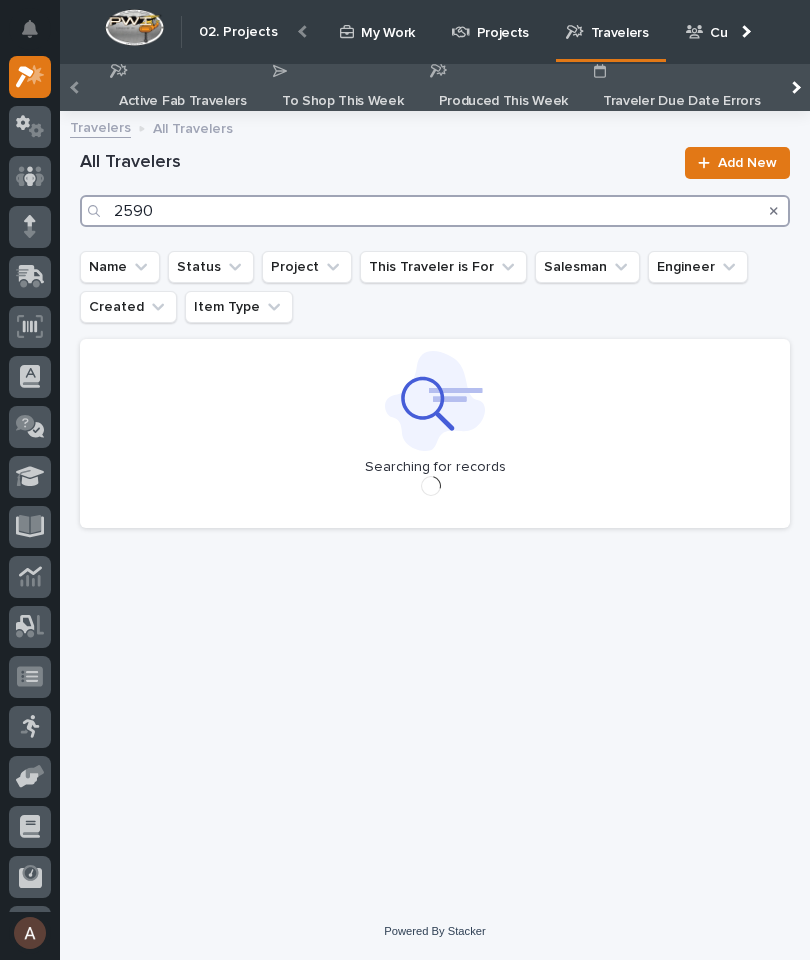 type on "25909" 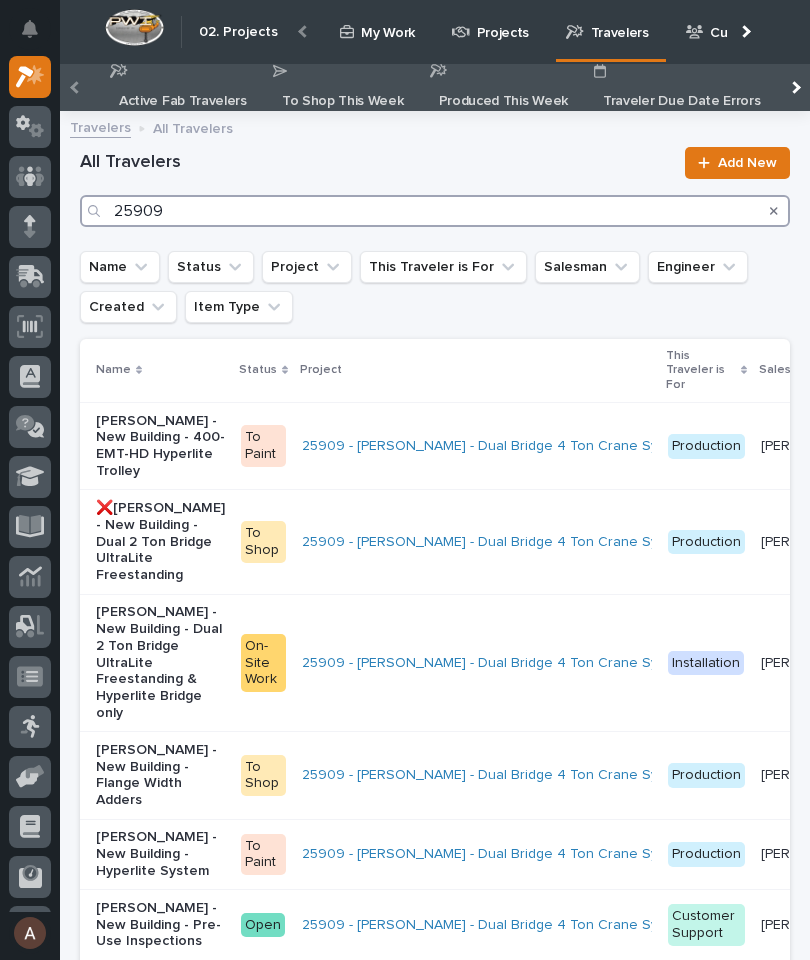 scroll, scrollTop: 0, scrollLeft: 0, axis: both 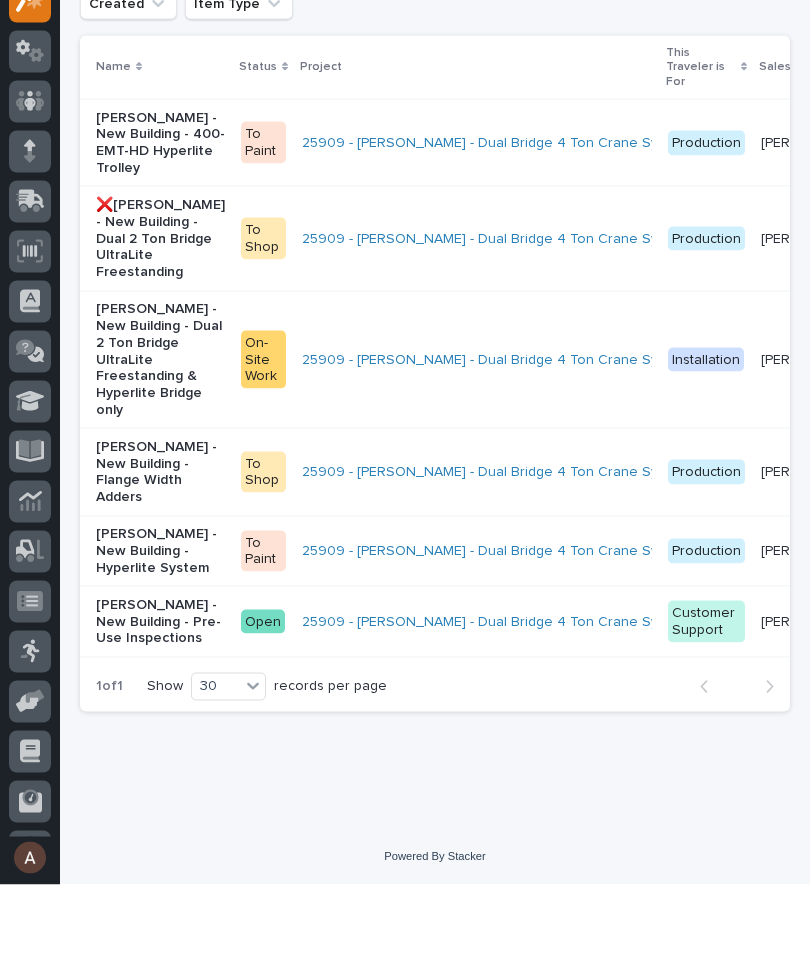 click on "Da Dodd - New Building - Hyperlite System" at bounding box center [160, 626] 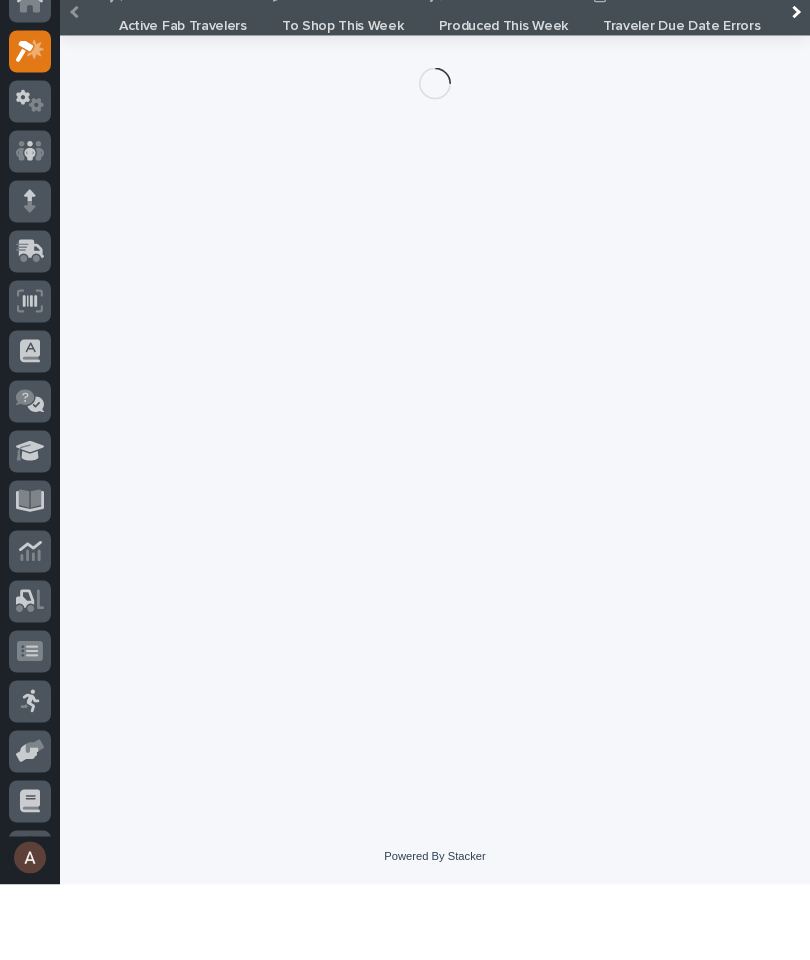 scroll, scrollTop: 0, scrollLeft: 0, axis: both 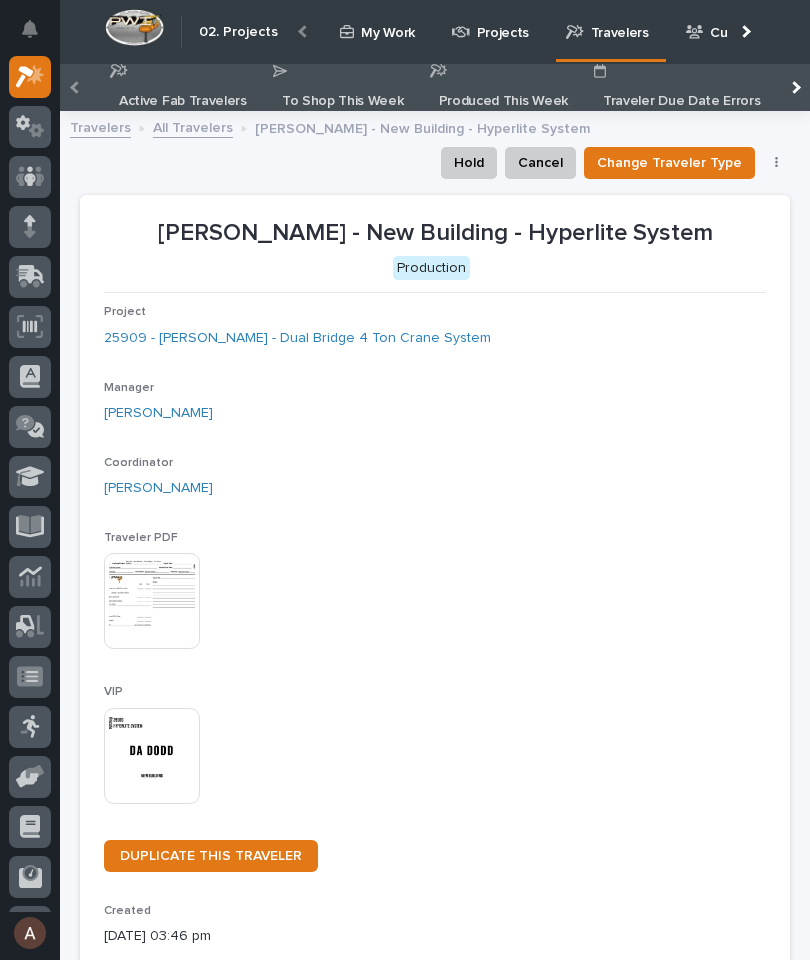 click at bounding box center [152, 756] 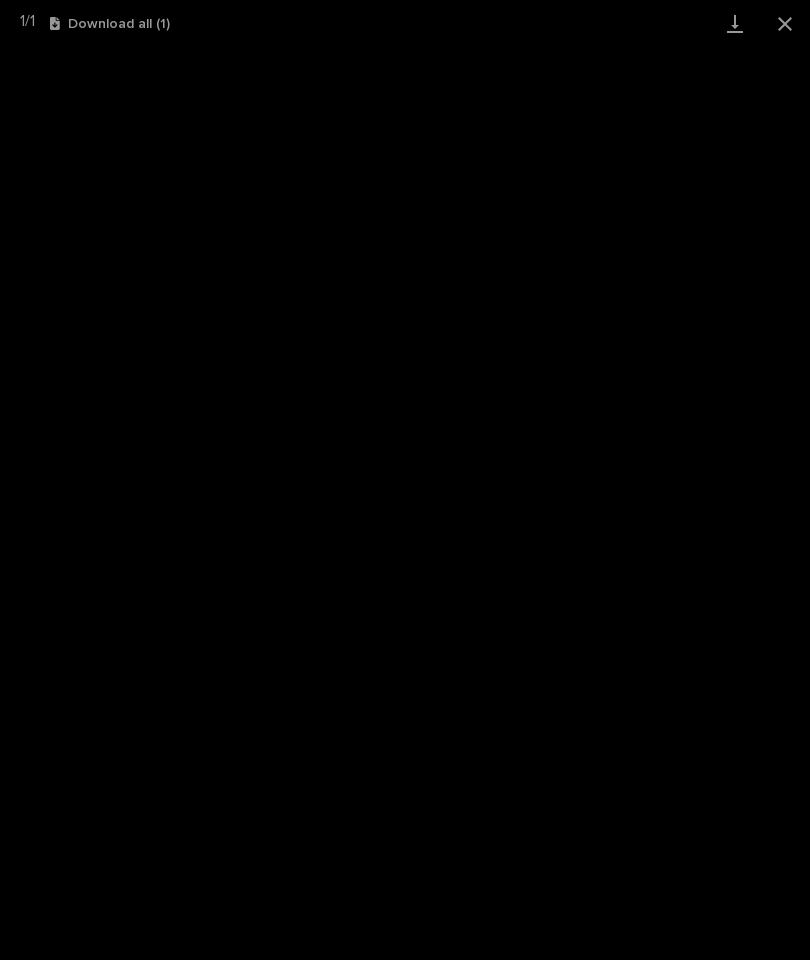 click at bounding box center (735, 23) 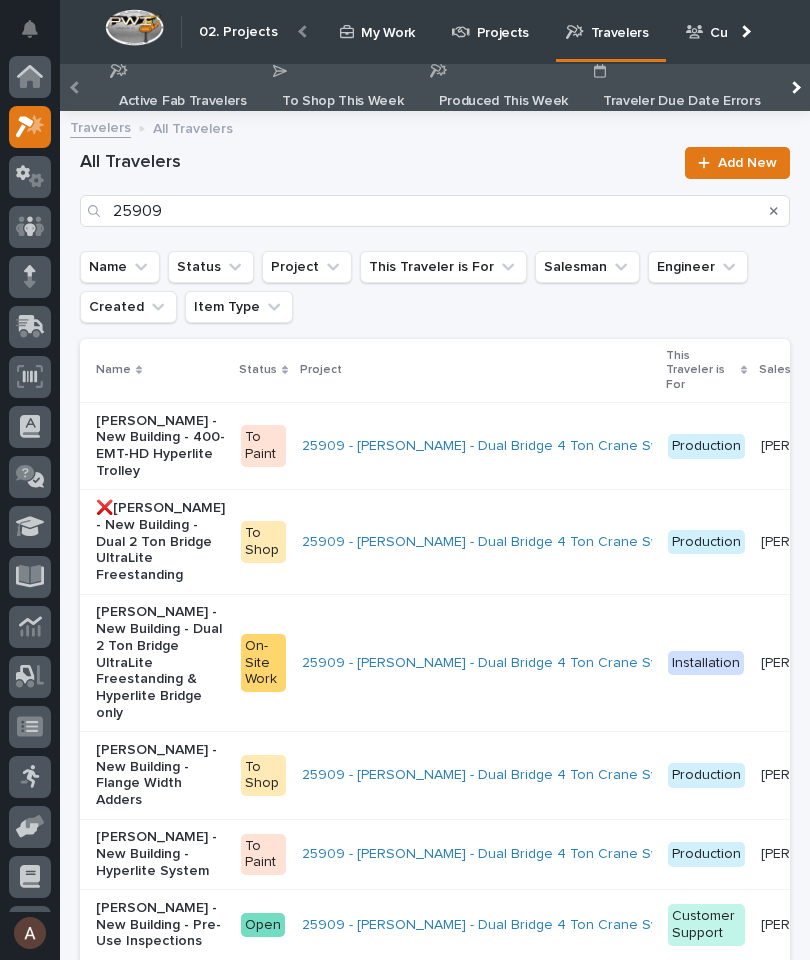 scroll, scrollTop: 50, scrollLeft: 0, axis: vertical 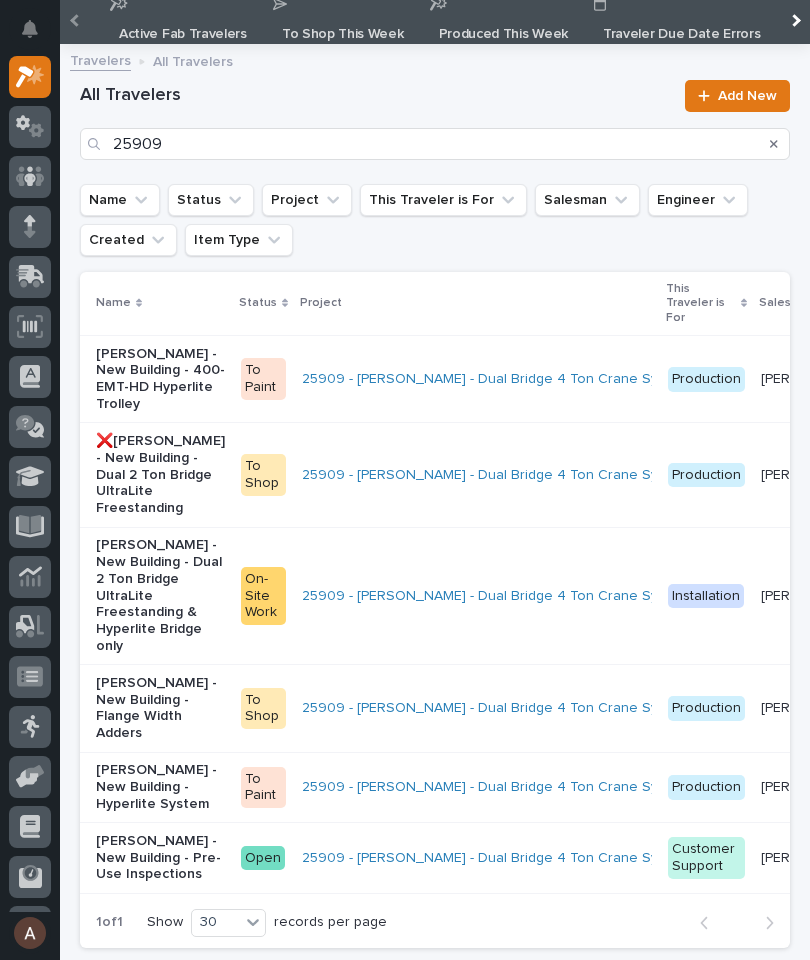click 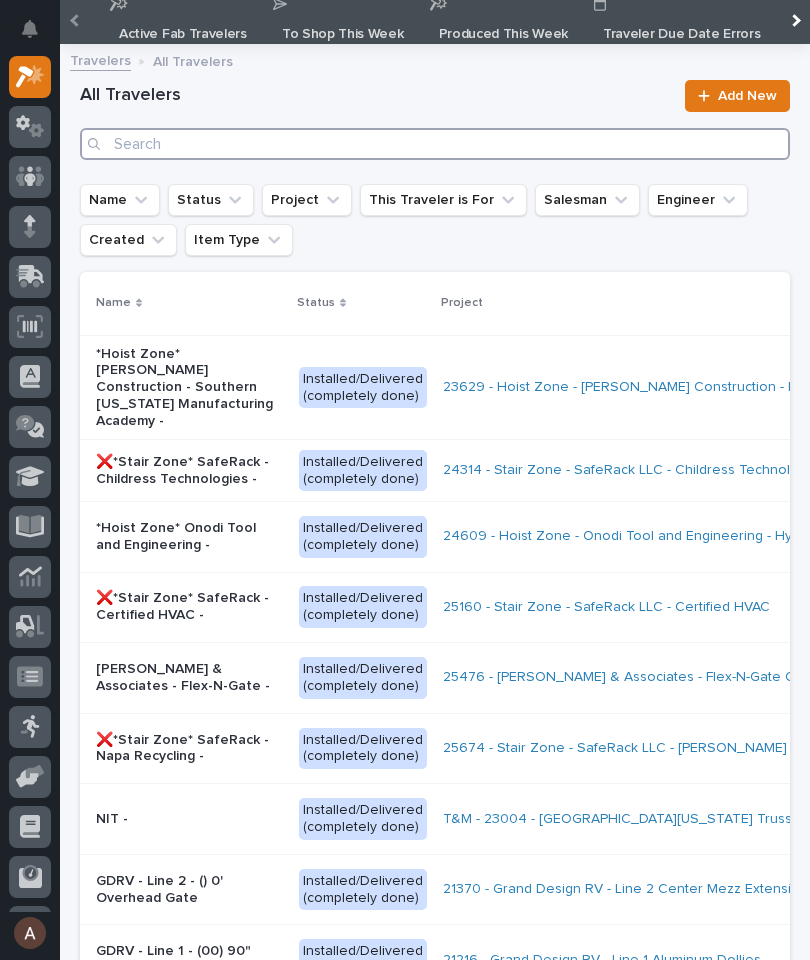 click at bounding box center (435, 144) 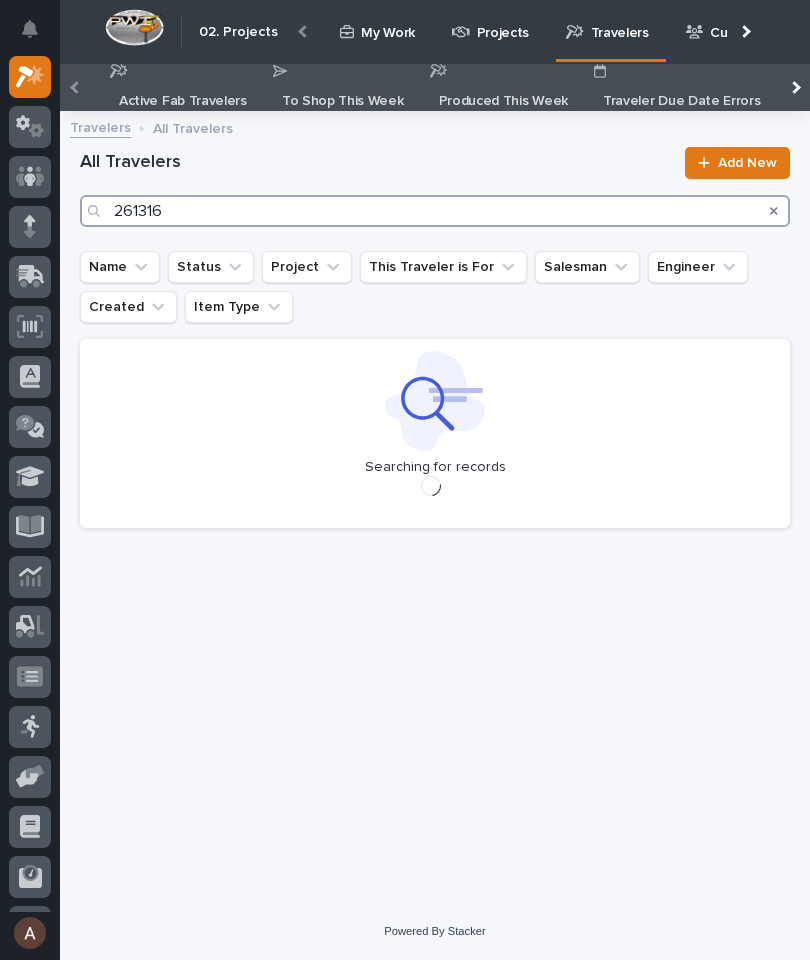 type on "26131" 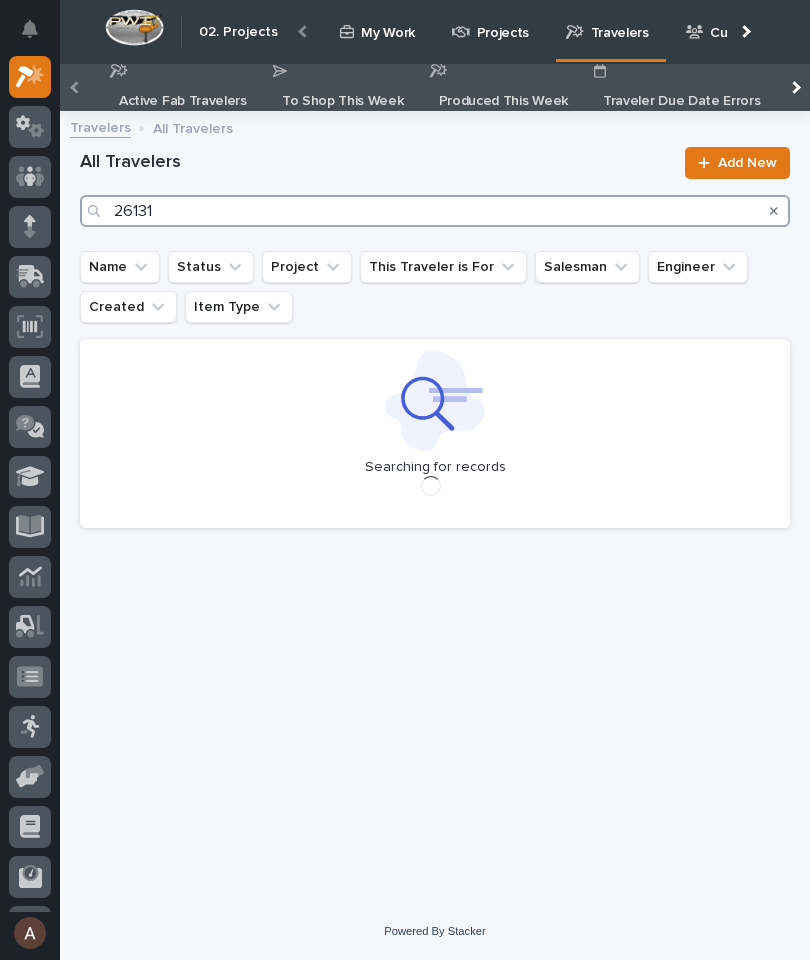scroll, scrollTop: 0, scrollLeft: 0, axis: both 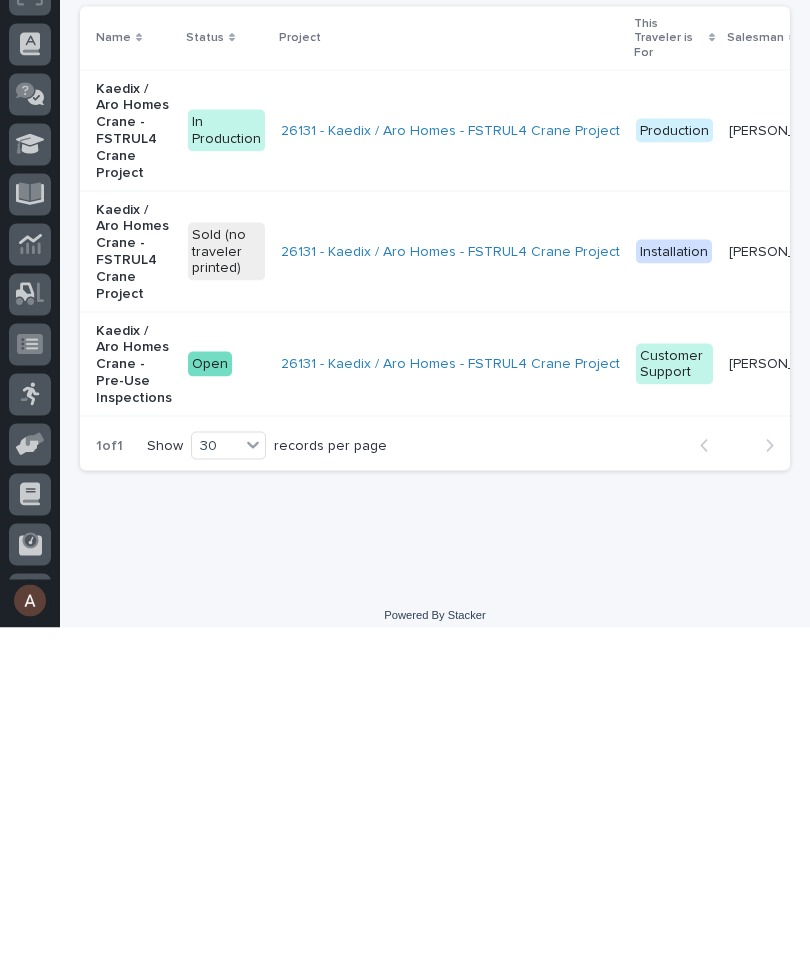 click on "Kaedix / Aro Homes Crane - FSTRUL4 Crane Project" at bounding box center [134, 463] 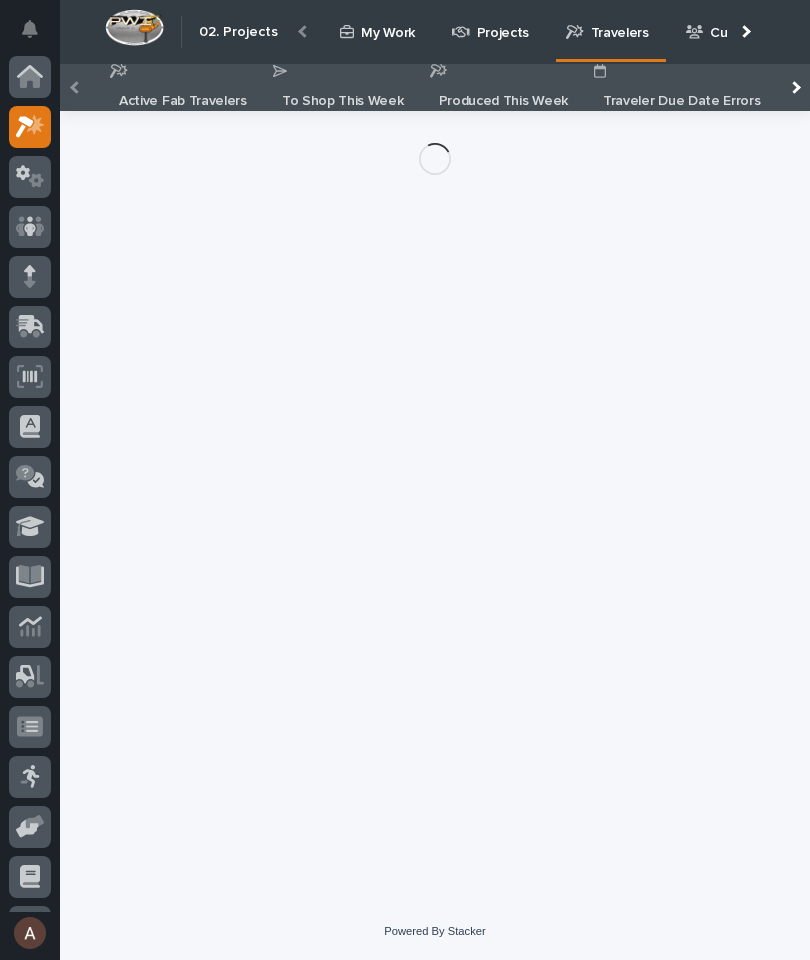 scroll, scrollTop: 50, scrollLeft: 0, axis: vertical 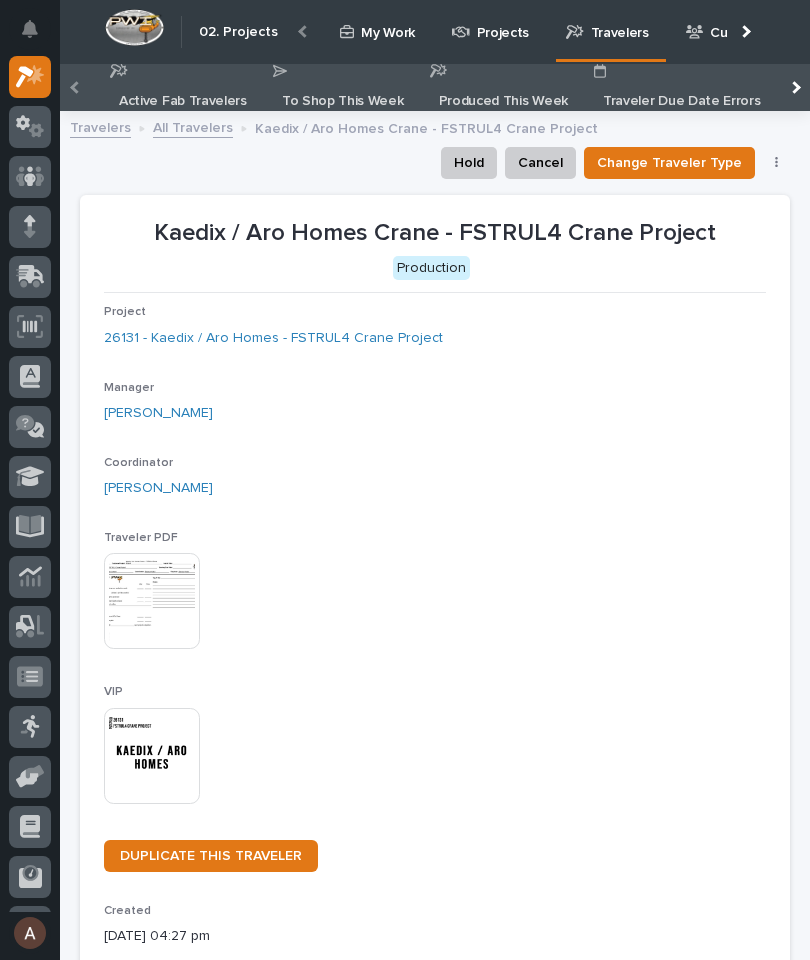 click at bounding box center [152, 756] 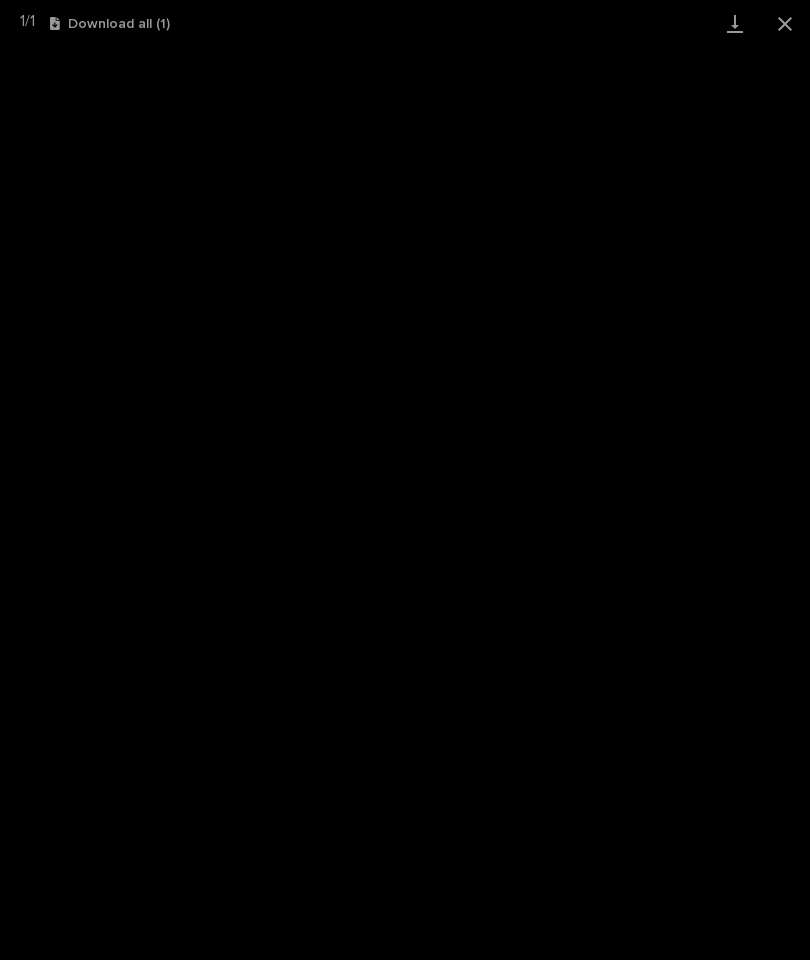 click at bounding box center [735, 23] 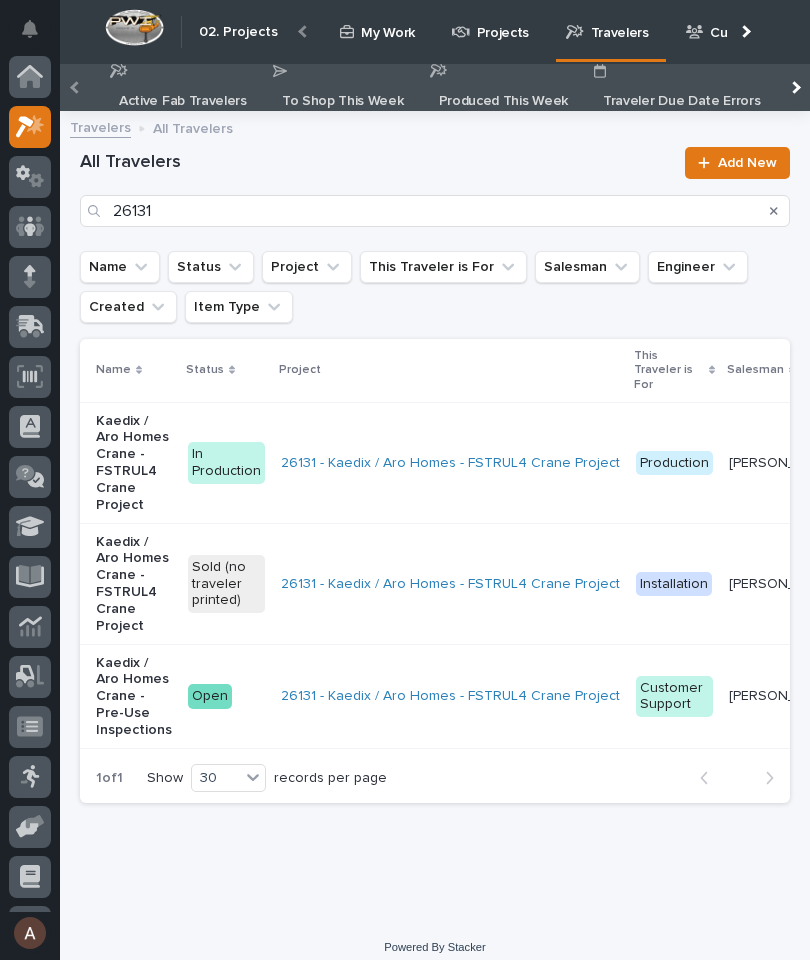 scroll, scrollTop: 5, scrollLeft: 0, axis: vertical 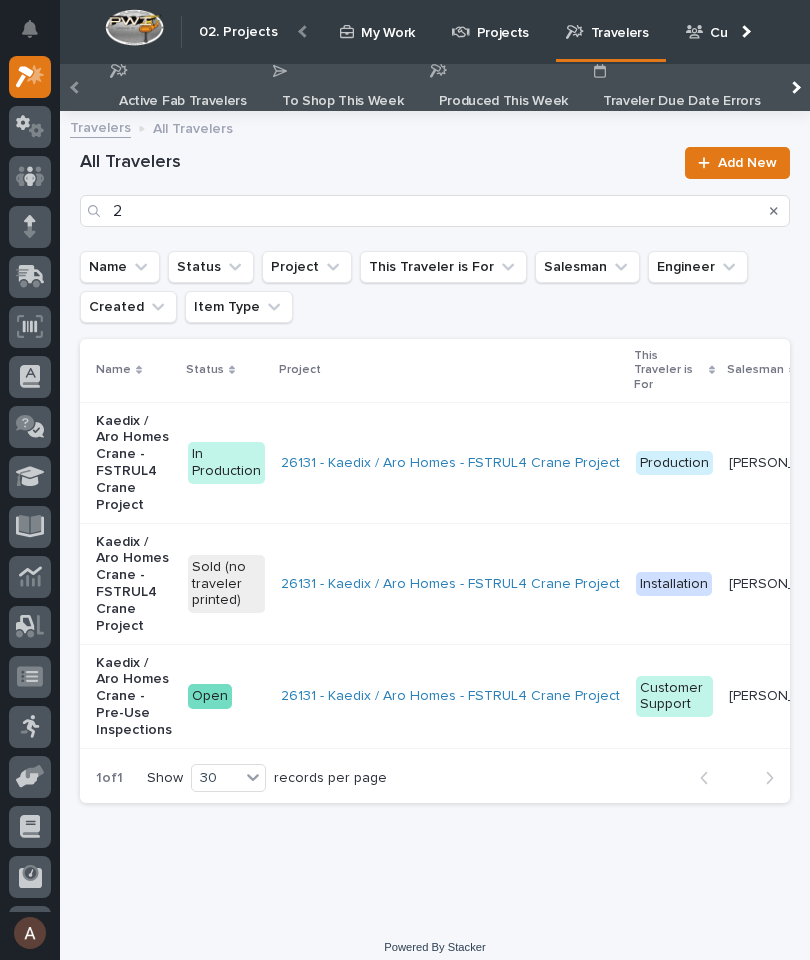 type on "2" 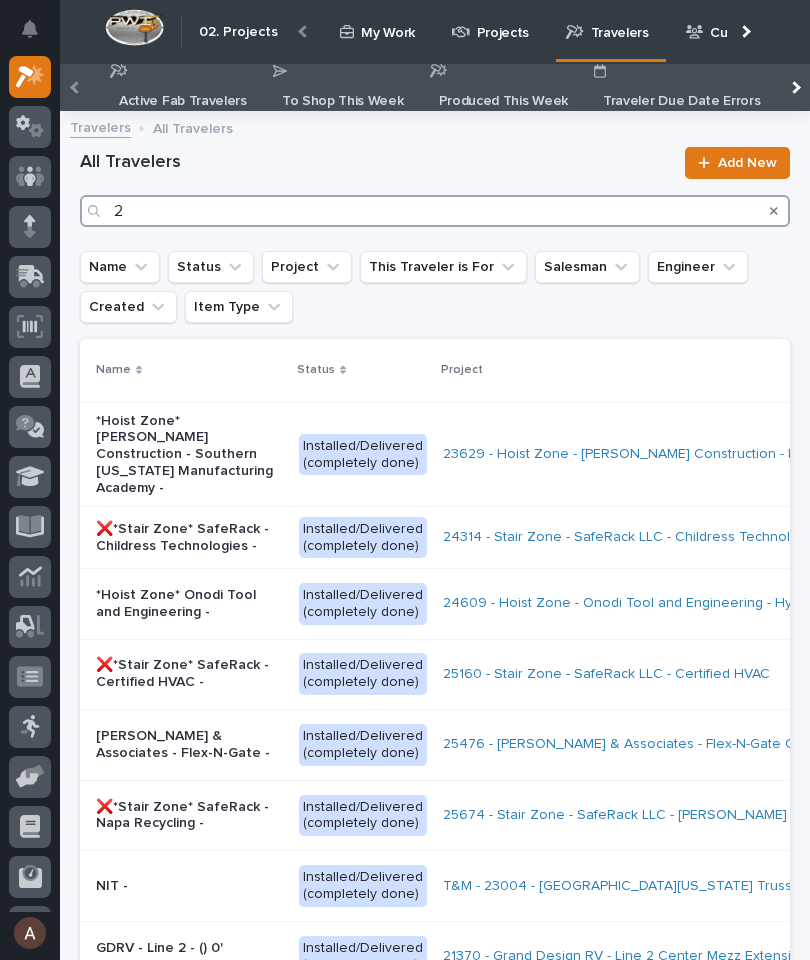 click on "2" at bounding box center [435, 211] 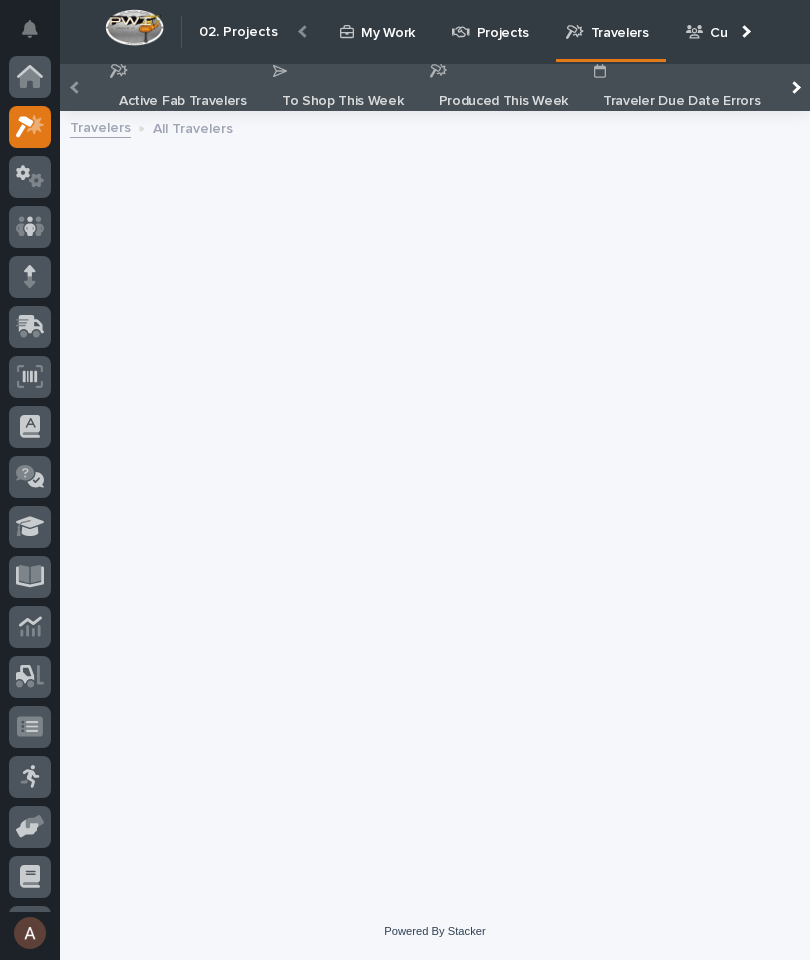 scroll, scrollTop: 0, scrollLeft: 0, axis: both 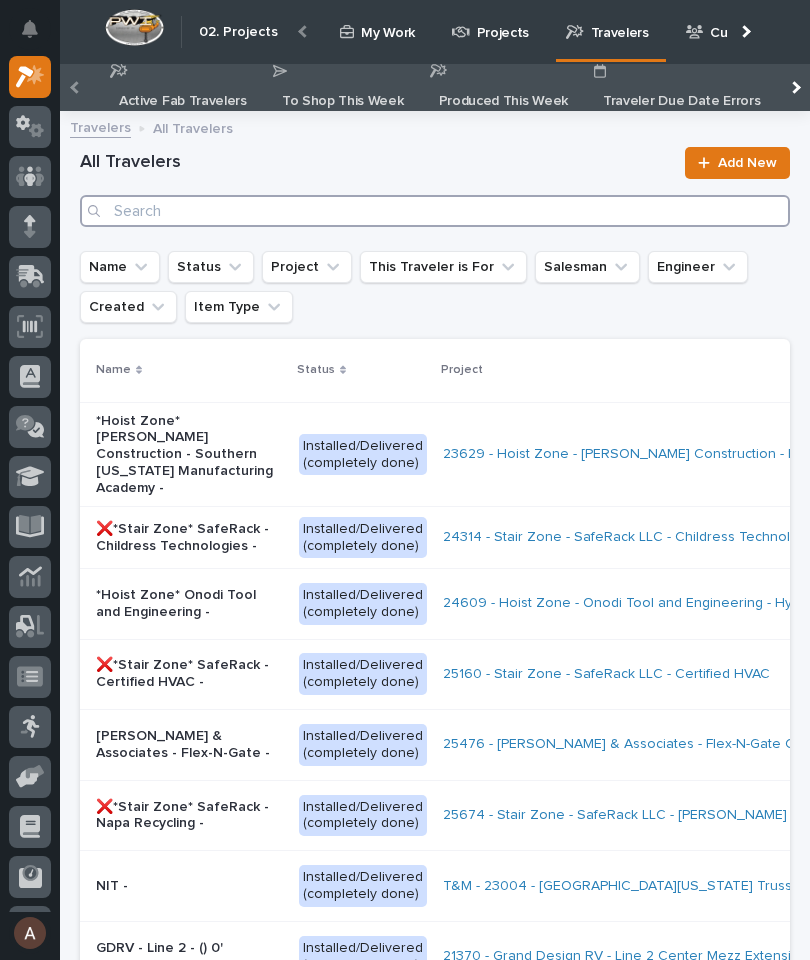 click at bounding box center (435, 211) 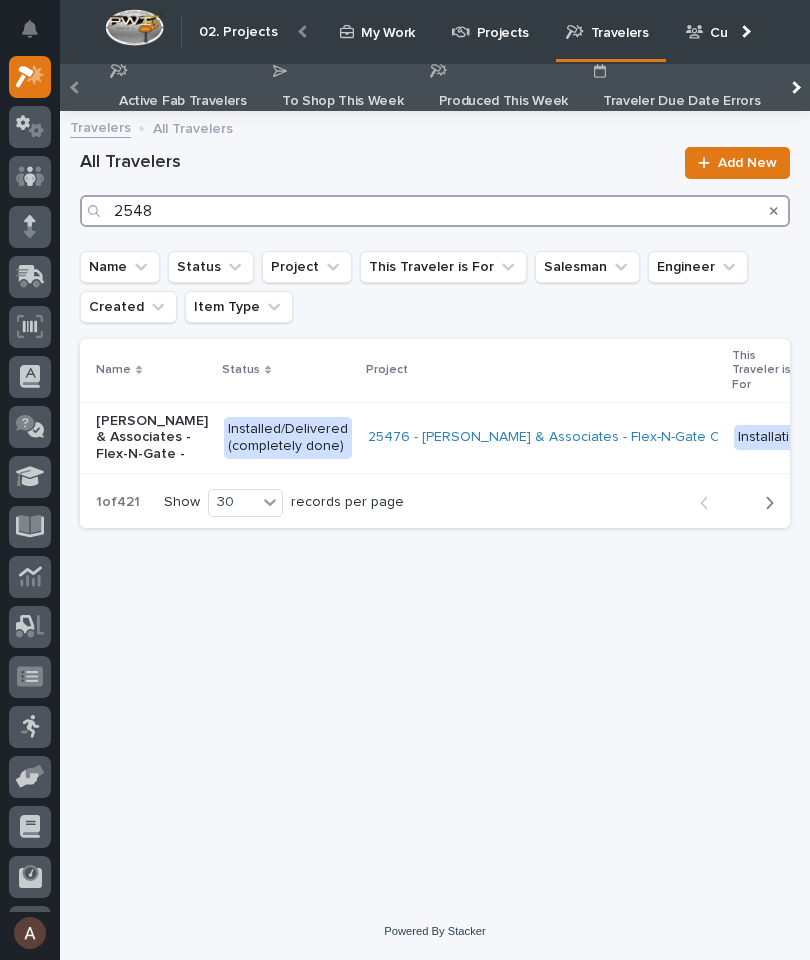 type on "25488" 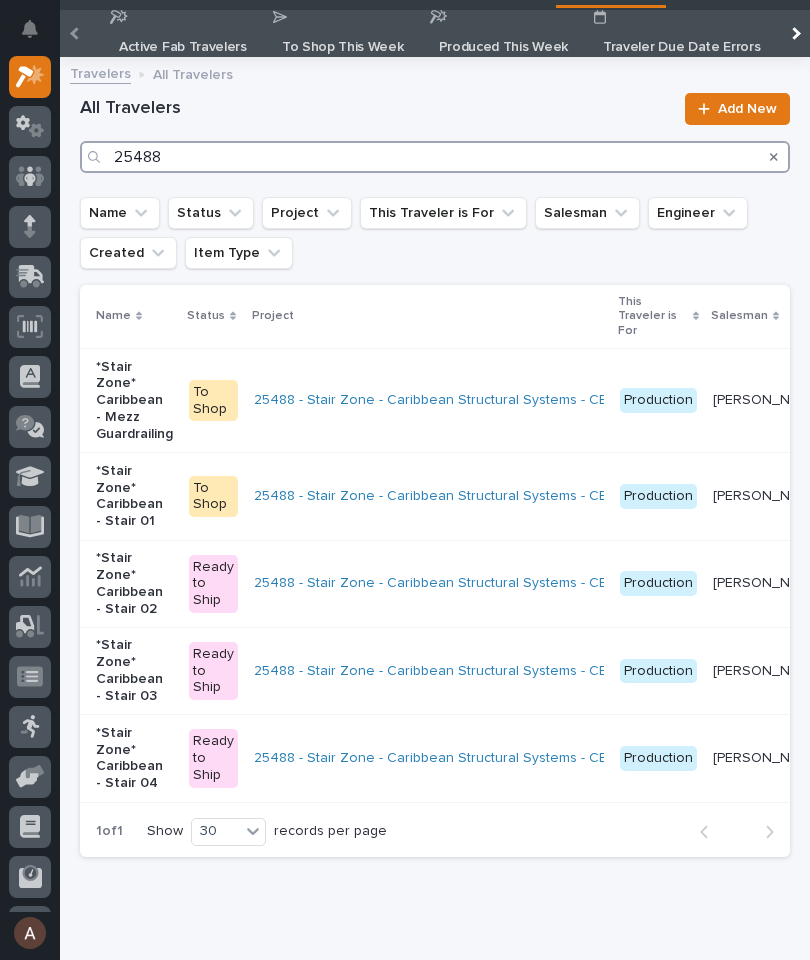 scroll, scrollTop: 53, scrollLeft: 0, axis: vertical 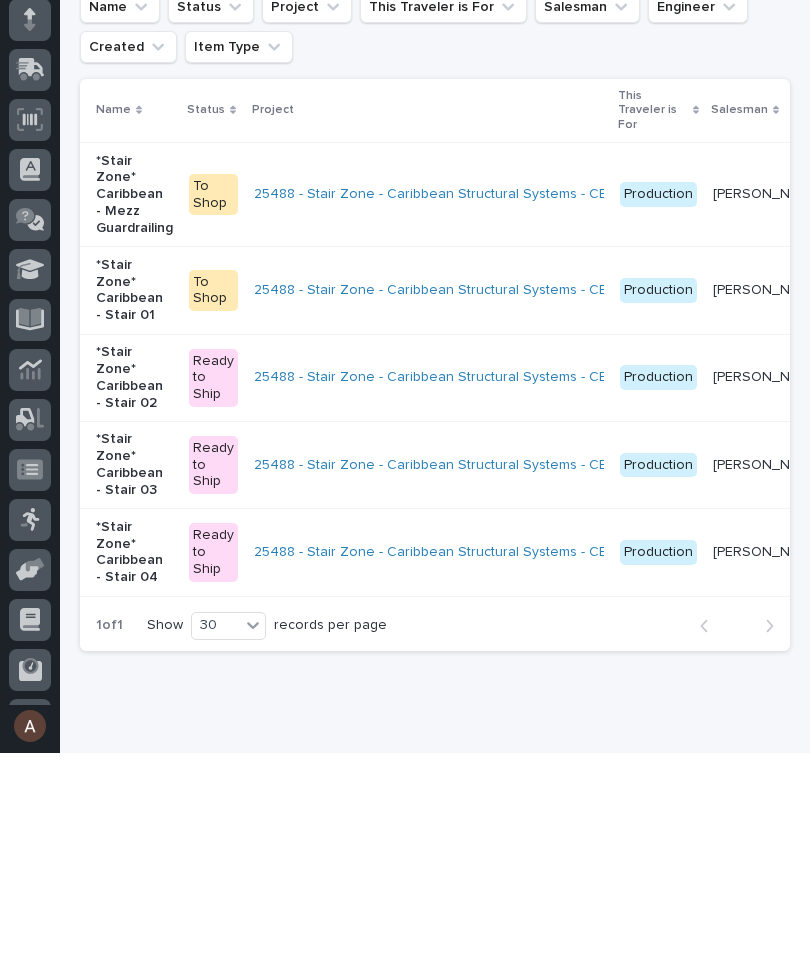 click on "*Stair Zone* Caribbean  - Stair 03" at bounding box center (134, 671) 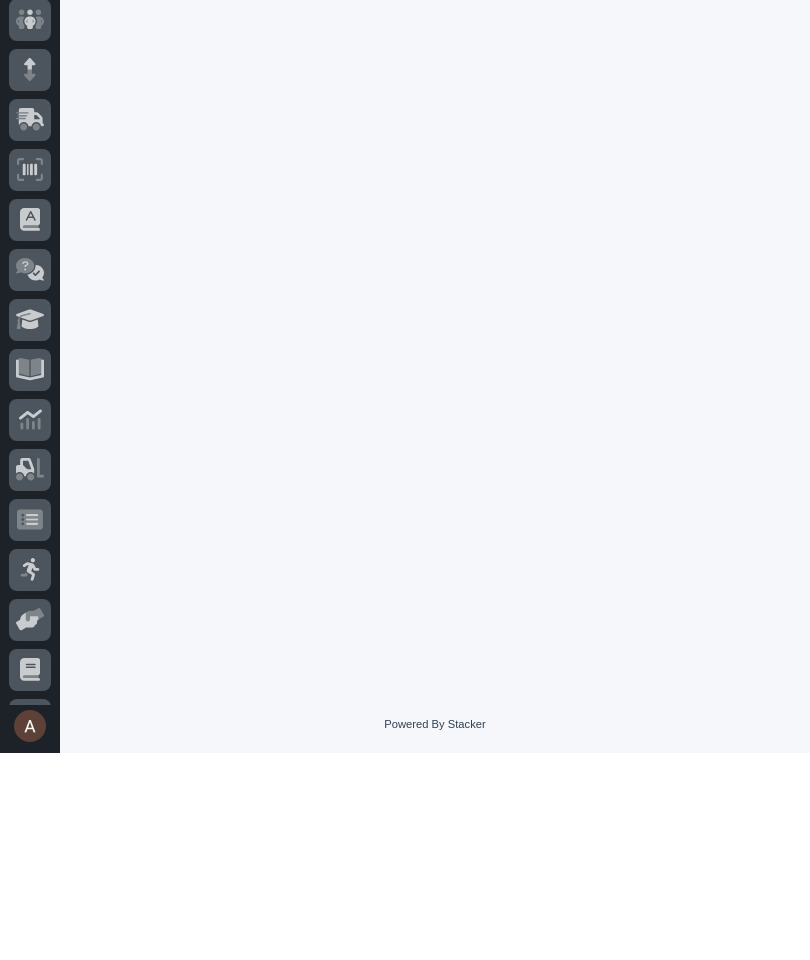 scroll, scrollTop: 0, scrollLeft: 0, axis: both 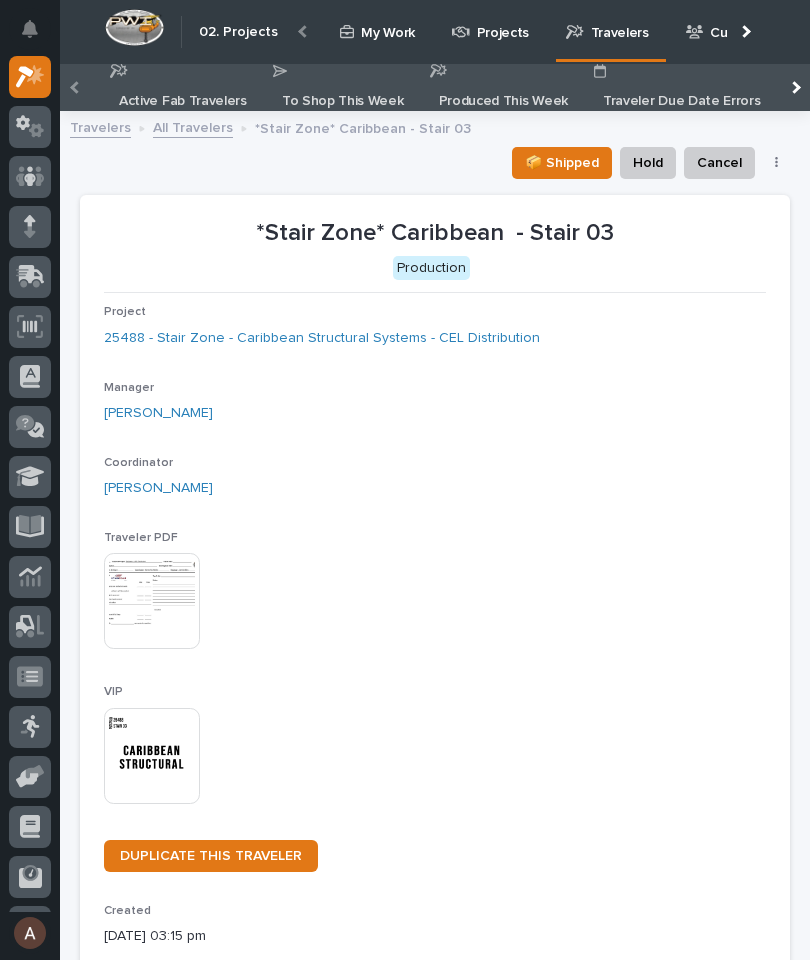 click at bounding box center [152, 756] 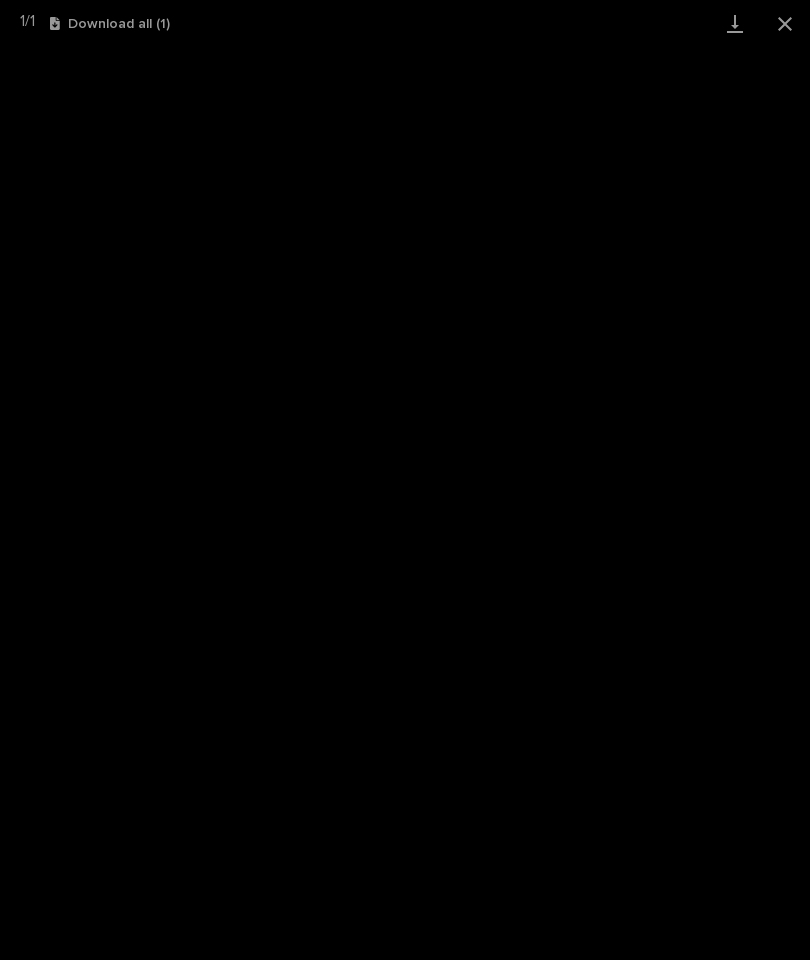 click at bounding box center (735, 23) 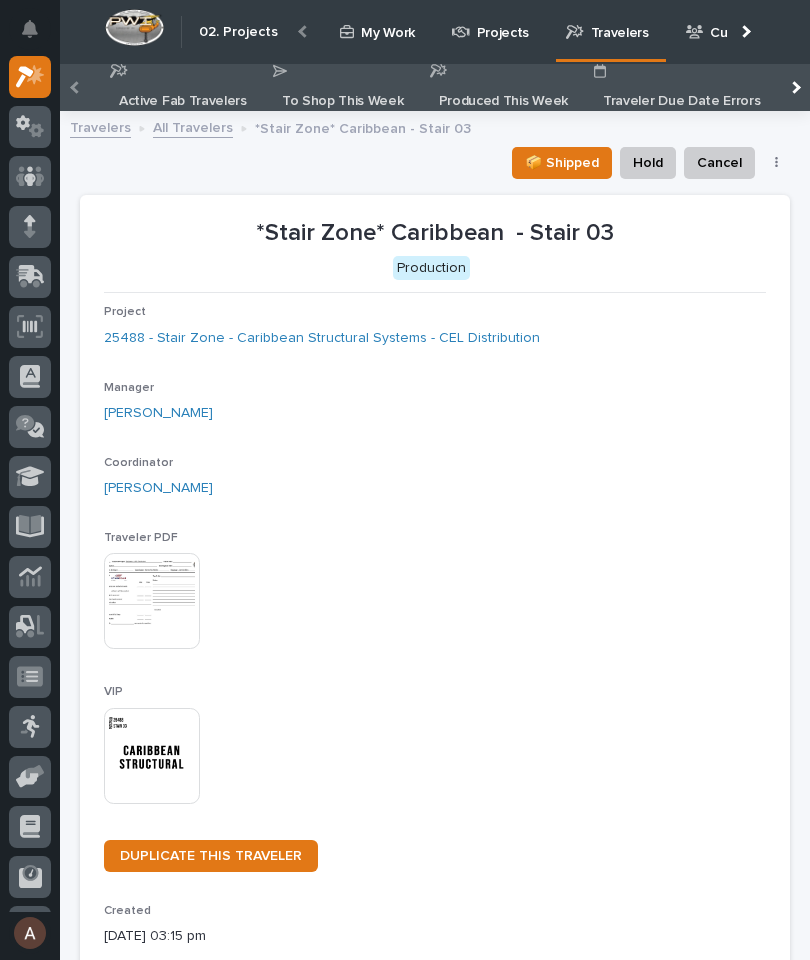 scroll, scrollTop: 0, scrollLeft: 0, axis: both 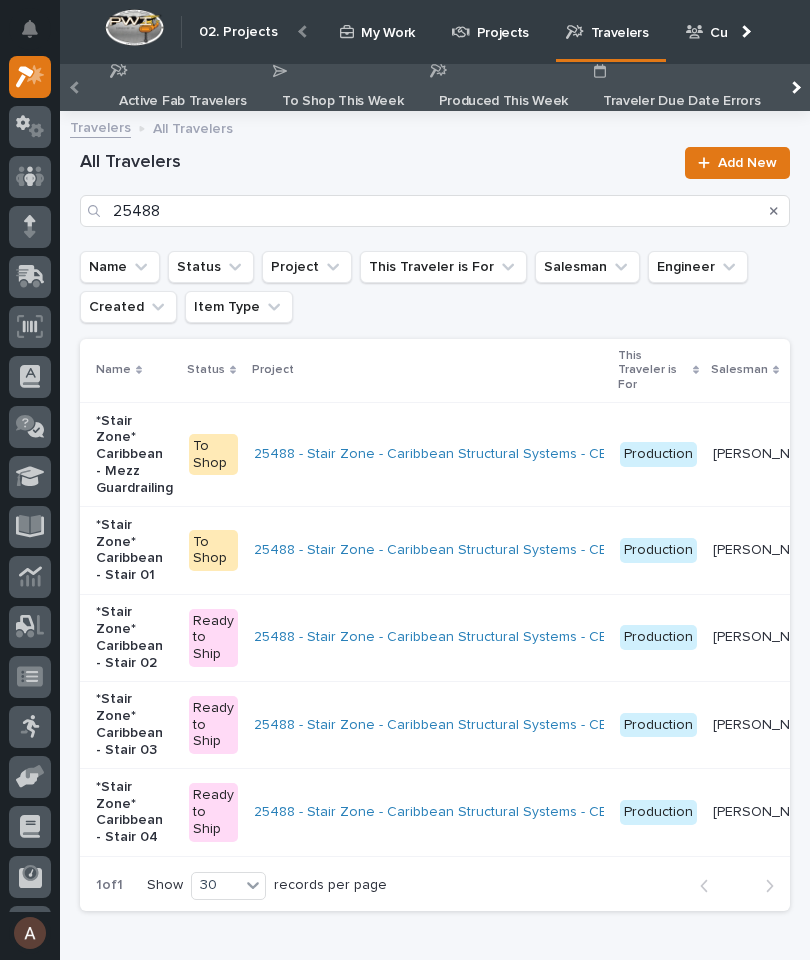 click 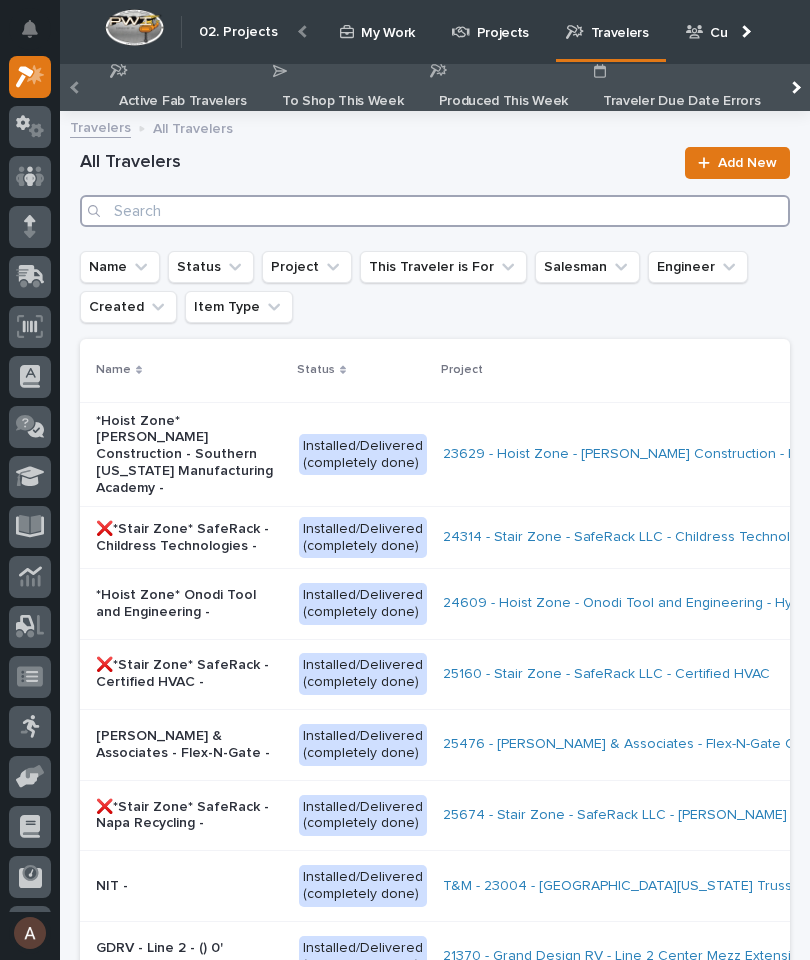 click at bounding box center (435, 211) 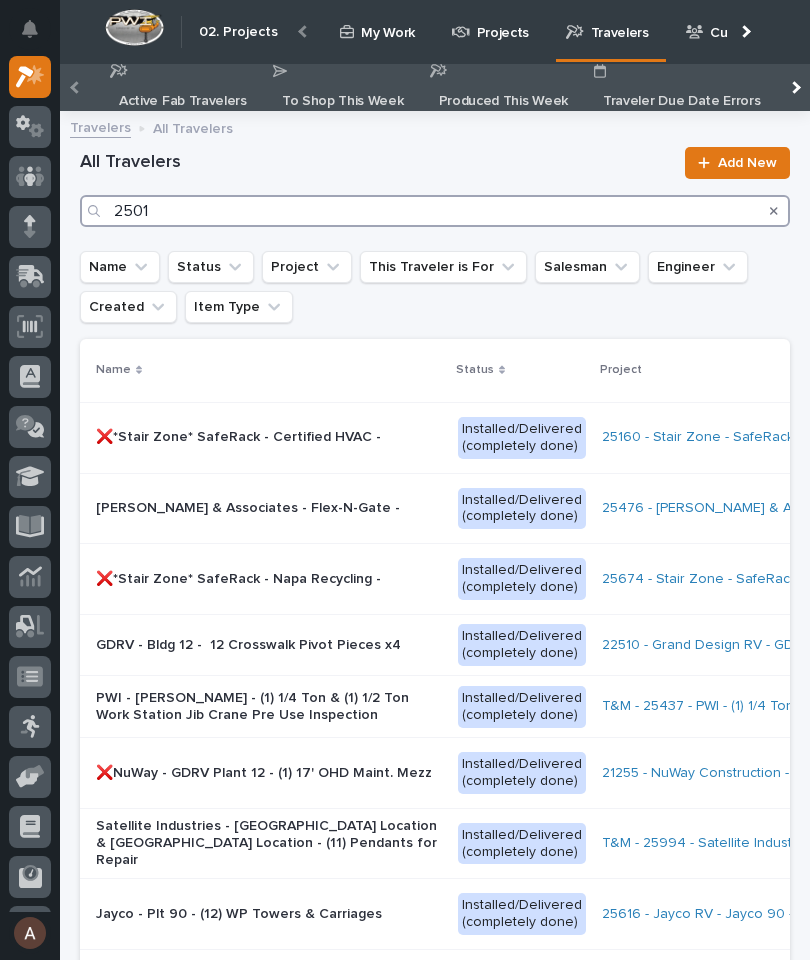 type on "25012" 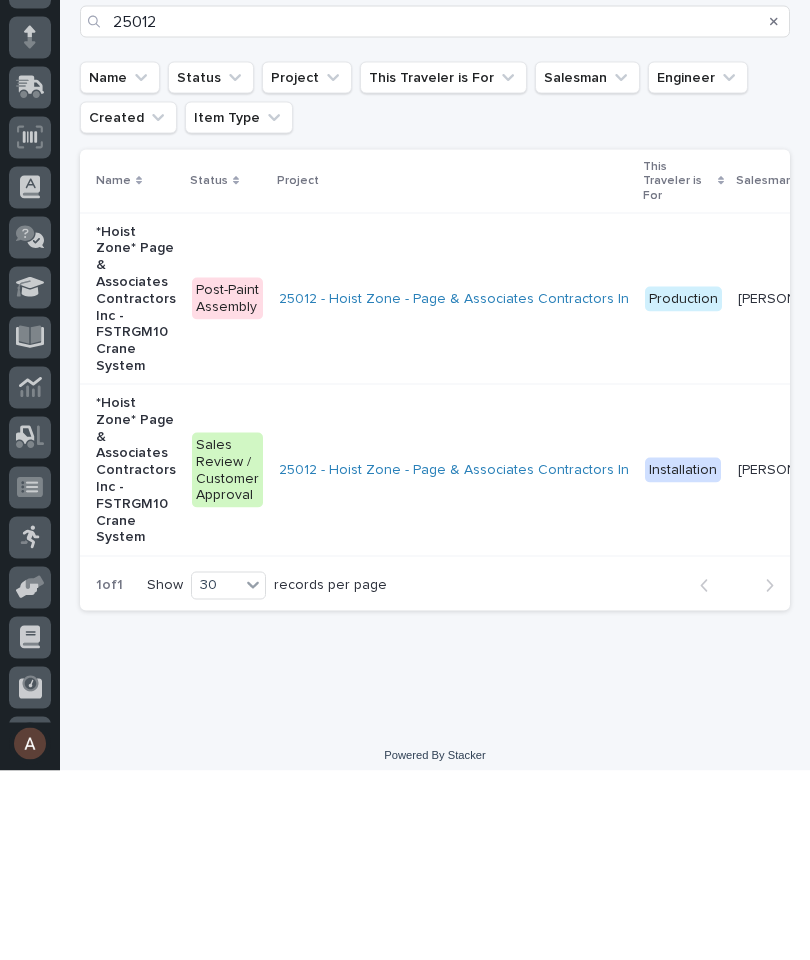 click on "*Hoist Zone* Page & Associates Contractors Inc - FSTRGM10 Crane System" at bounding box center [136, 488] 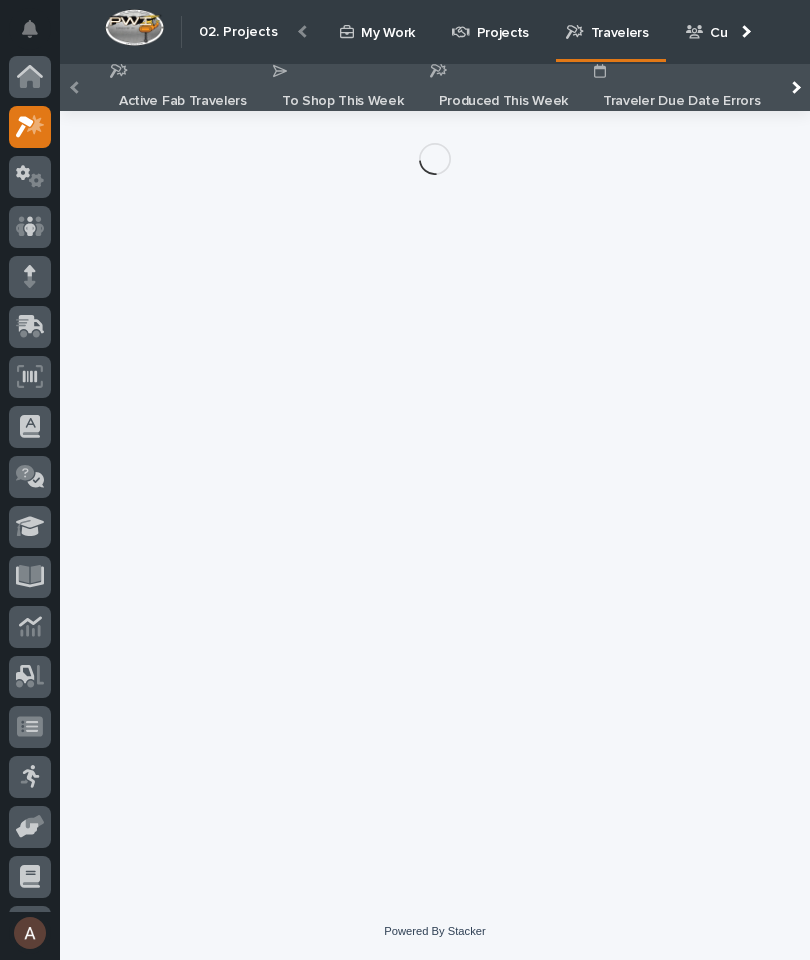 scroll, scrollTop: 50, scrollLeft: 0, axis: vertical 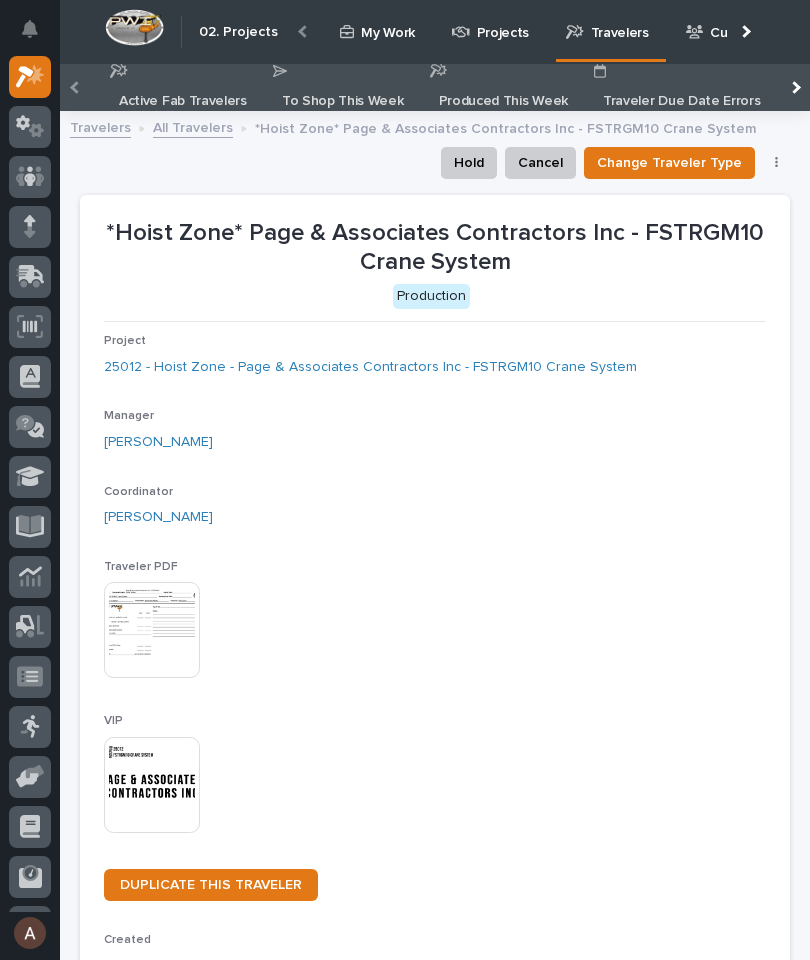 click at bounding box center (152, 785) 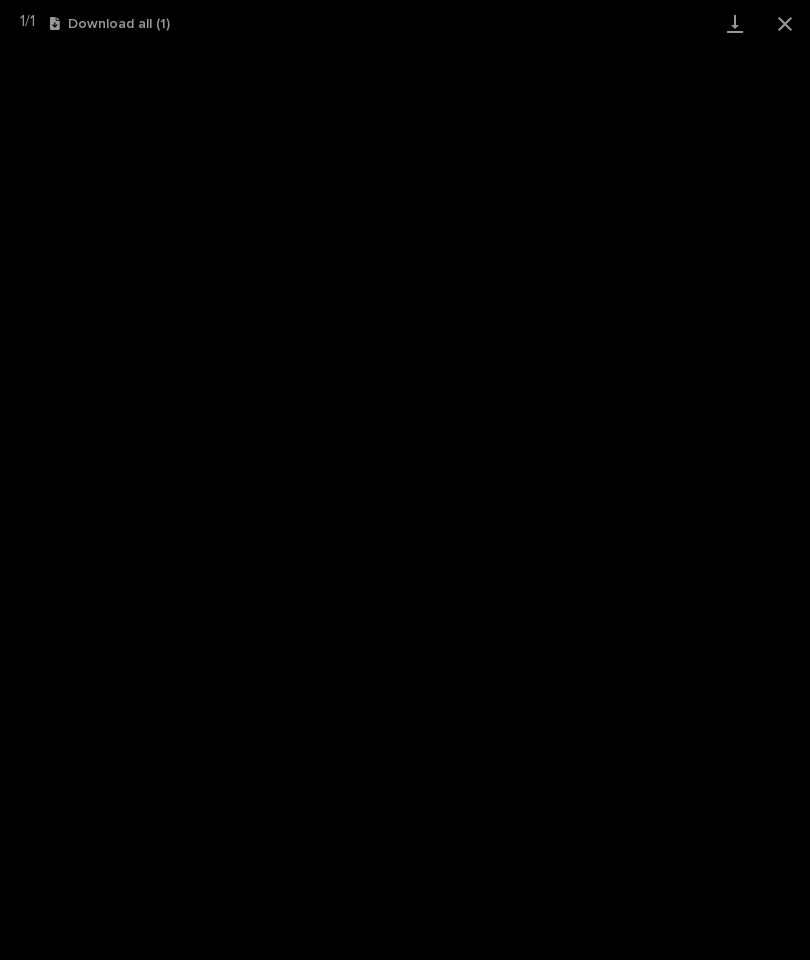 click at bounding box center (735, 23) 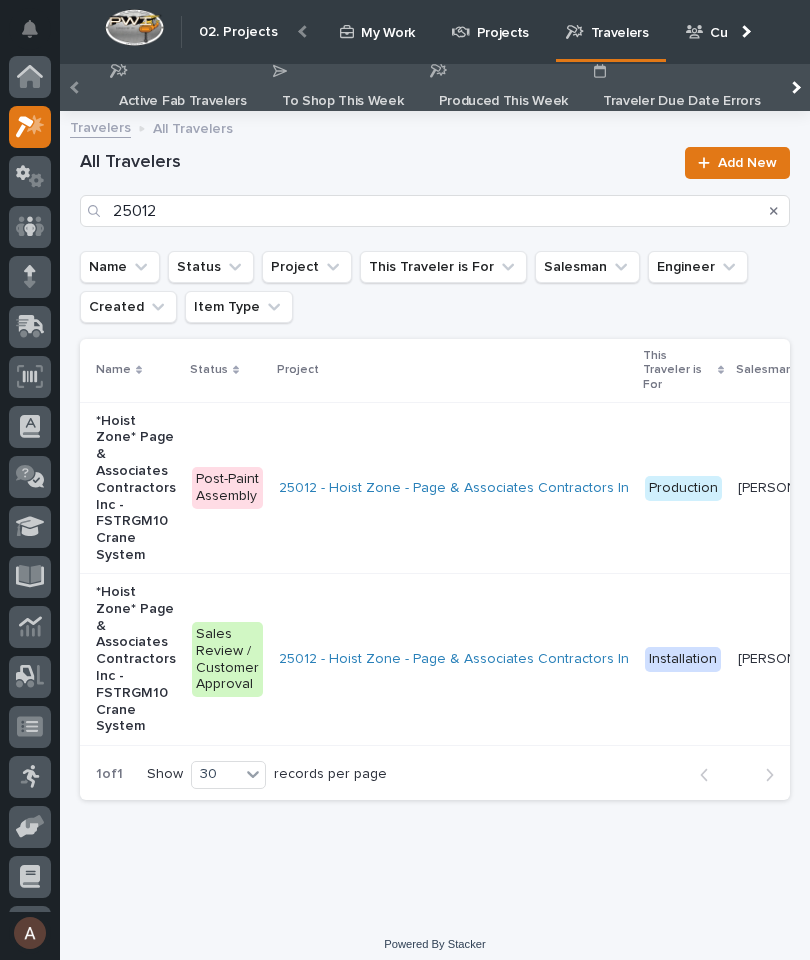 scroll, scrollTop: 50, scrollLeft: 0, axis: vertical 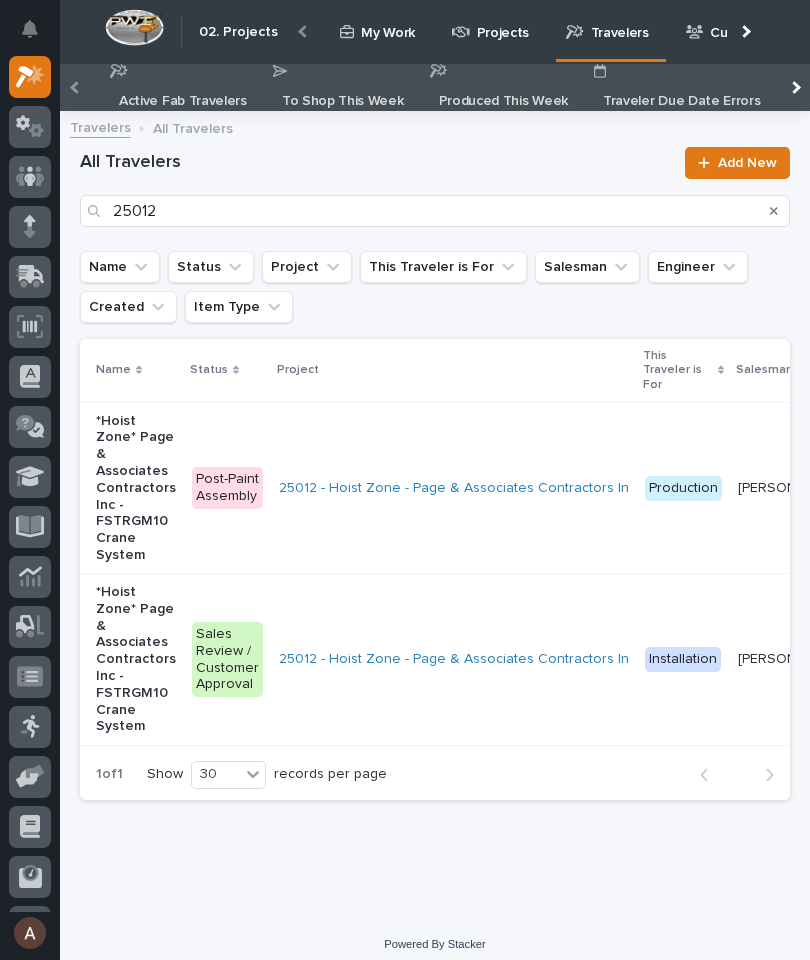 click 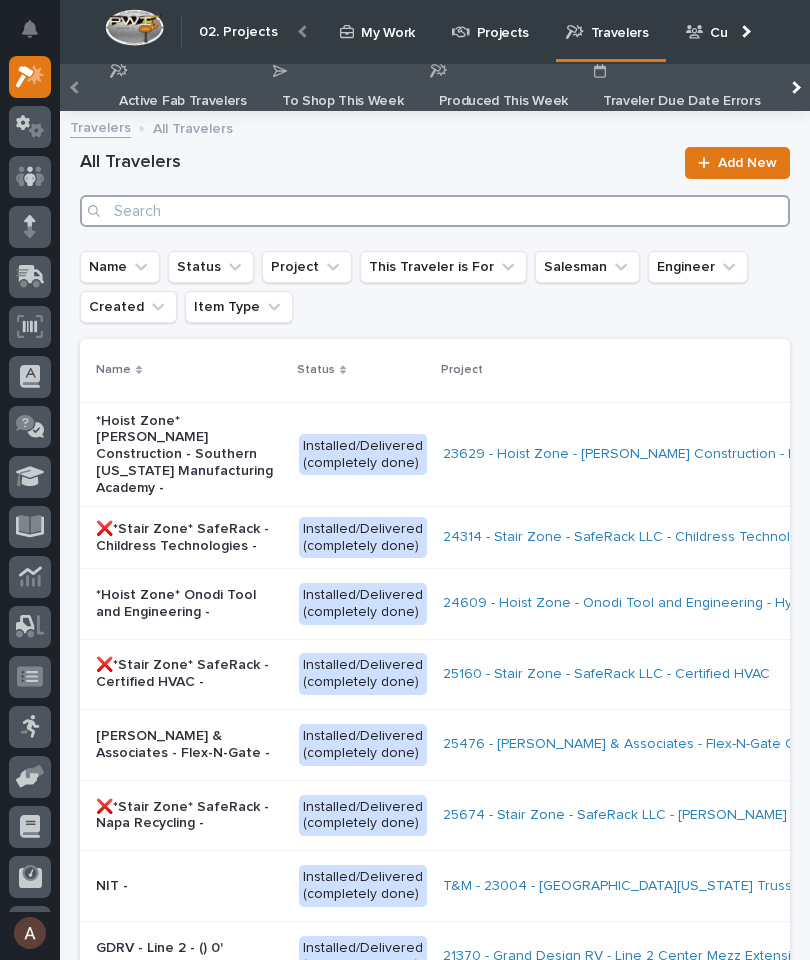 click at bounding box center [435, 211] 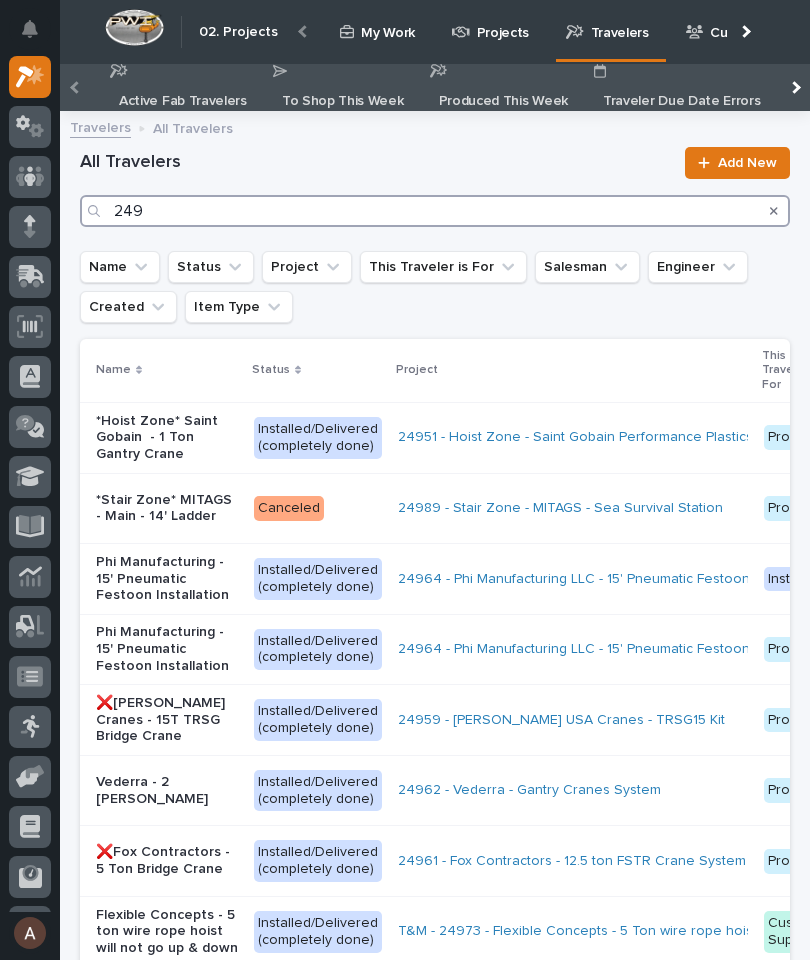 scroll, scrollTop: 0, scrollLeft: 0, axis: both 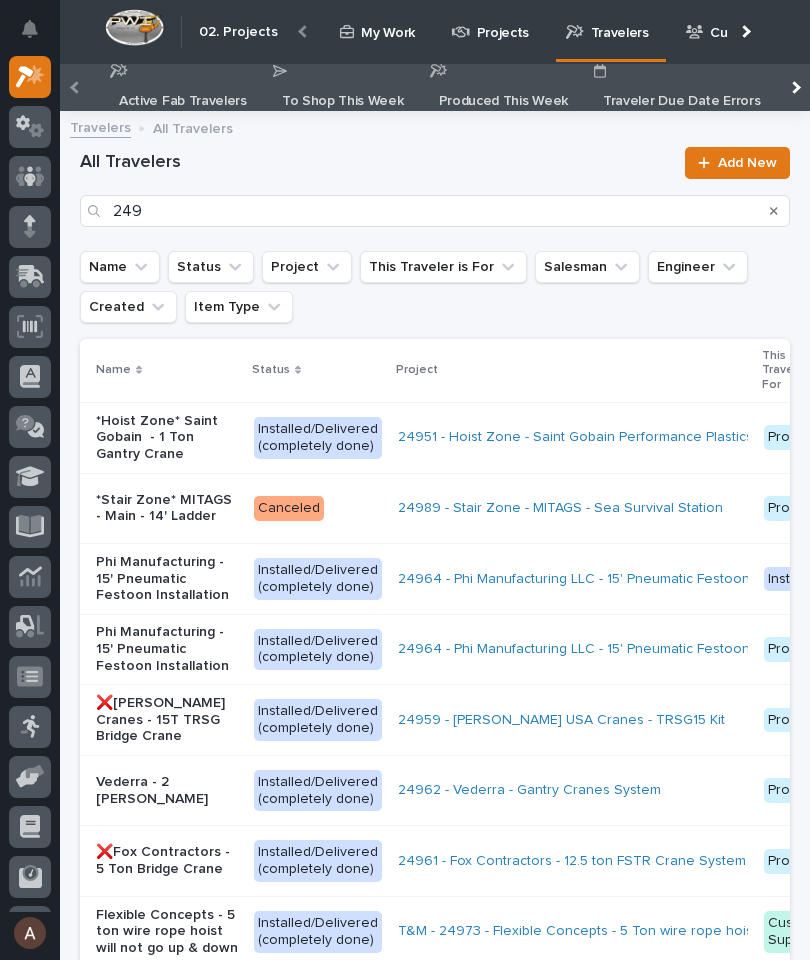 click on "Loading... Saving… Loading... Saving… All Travelers 249 Add New Name Status Project This Traveler is For Salesman Engineer Created Item Type Name Status Project This Traveler is For Salesman Engineer Created Item Type *Hoist Zone* [GEOGRAPHIC_DATA]  - 1 Ton Gantry Crane Installed/Delivered (completely done) 24951 - Hoist Zone - Saint Gobain Performance Plastics - G1 Crane System    Production [PERSON_NAME] [PERSON_NAME]   [PERSON_NAME]   + 0 [DATE] 02:42 pm Gantry Crane   *Stair Zone* MITAGS - Main - 14' Ladder Canceled 24989 - Stair Zone - MITAGS - Sea Survival Station   Production [PERSON_NAME] [PERSON_NAME]   [PERSON_NAME]   + 0 [DATE] 06:47 am Ladder, Vertical   Phi Manufacturing - 15' Pneumatic Festoon Installation Installed/Delivered (completely done) 24964 - Phi Manufacturing LLC - 15' Pneumatic Festoon   Installation [PERSON_NAME] [PERSON_NAME]   - [DATE] 03:17 pm - Phi Manufacturing - 15' Pneumatic Festoon Installation Installed/Delivered (completely done)   Production [PERSON_NAME]" at bounding box center [435, 1290] 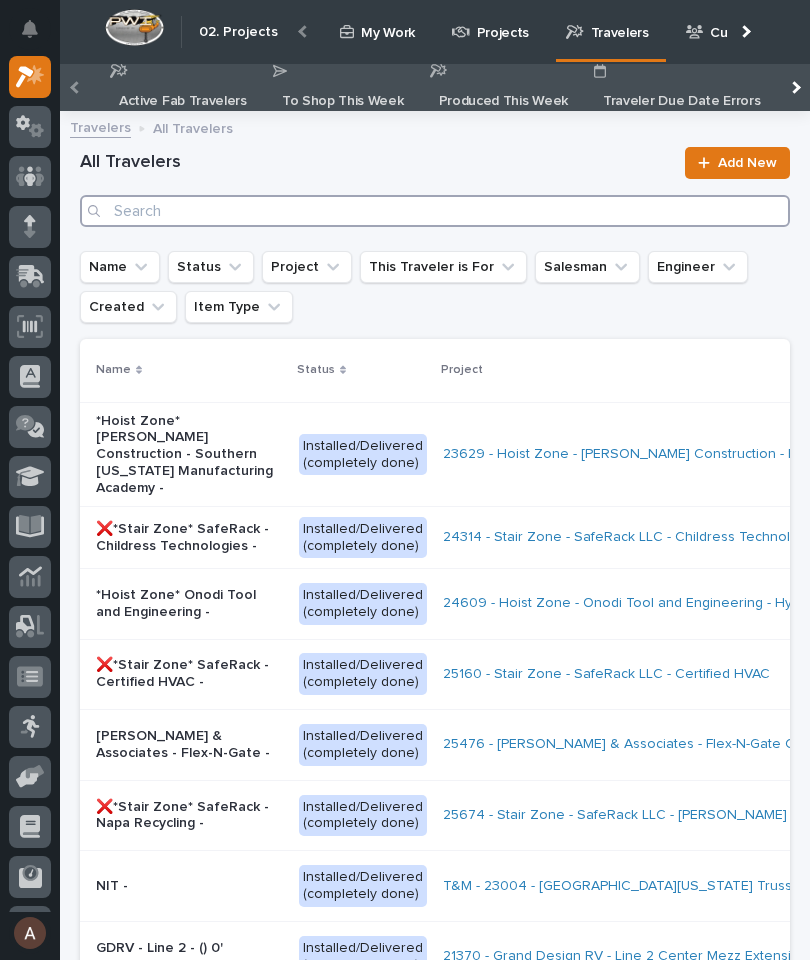 click at bounding box center [435, 211] 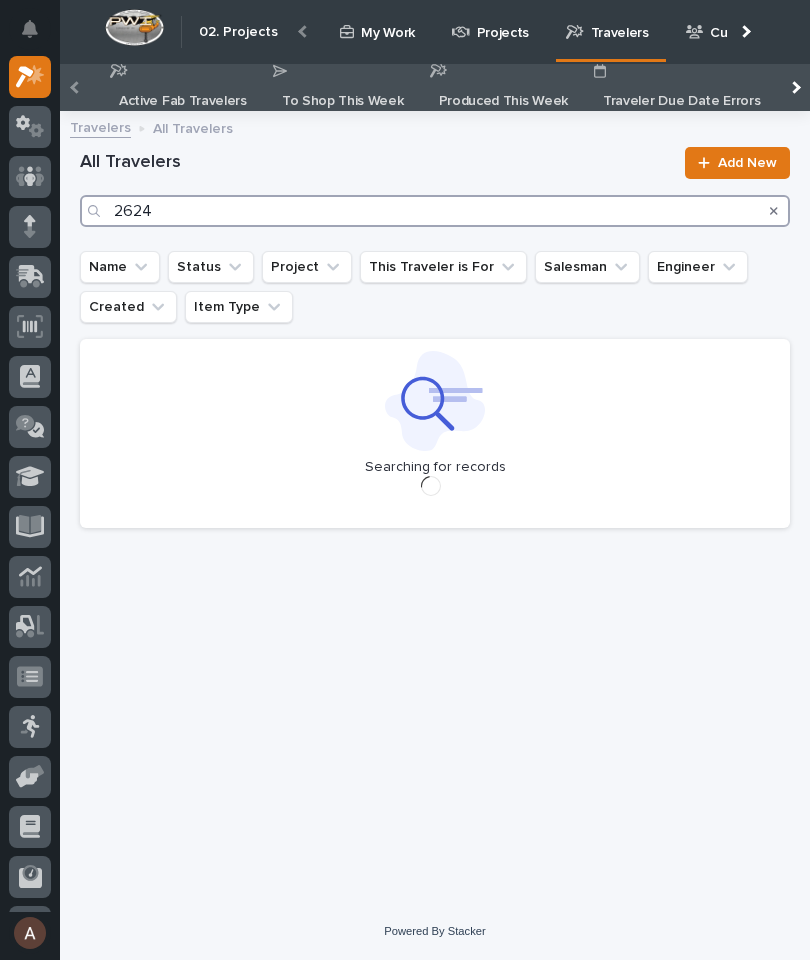 type on "26249" 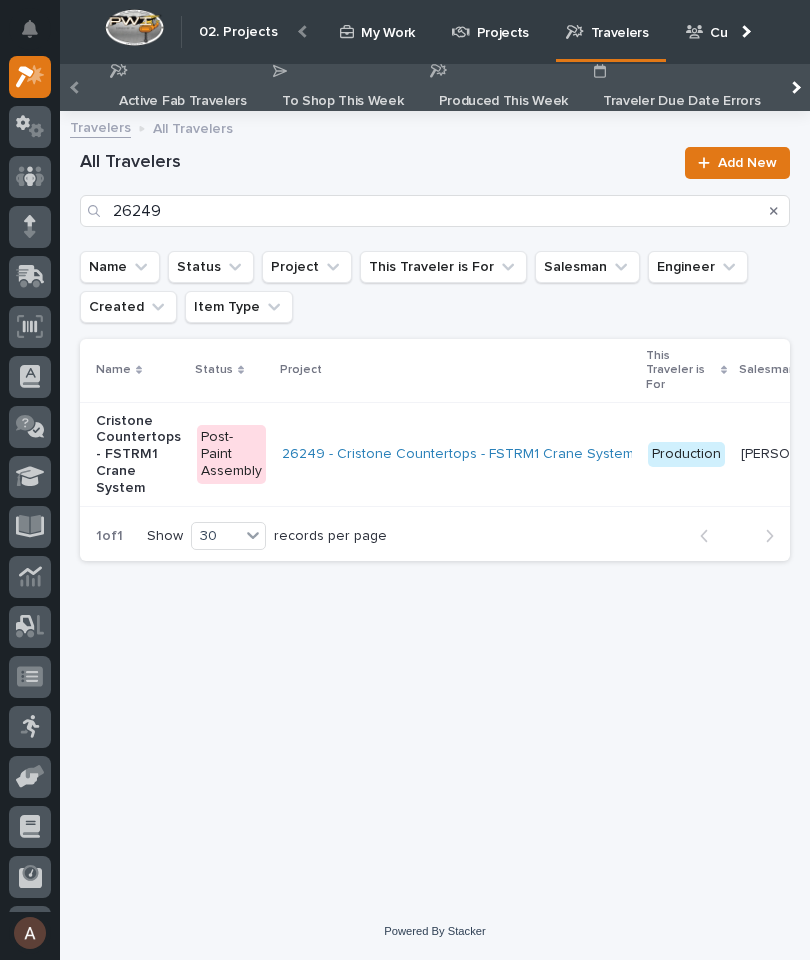 click on "Cristone Countertops - FSTRM1 Crane System" at bounding box center [138, 455] 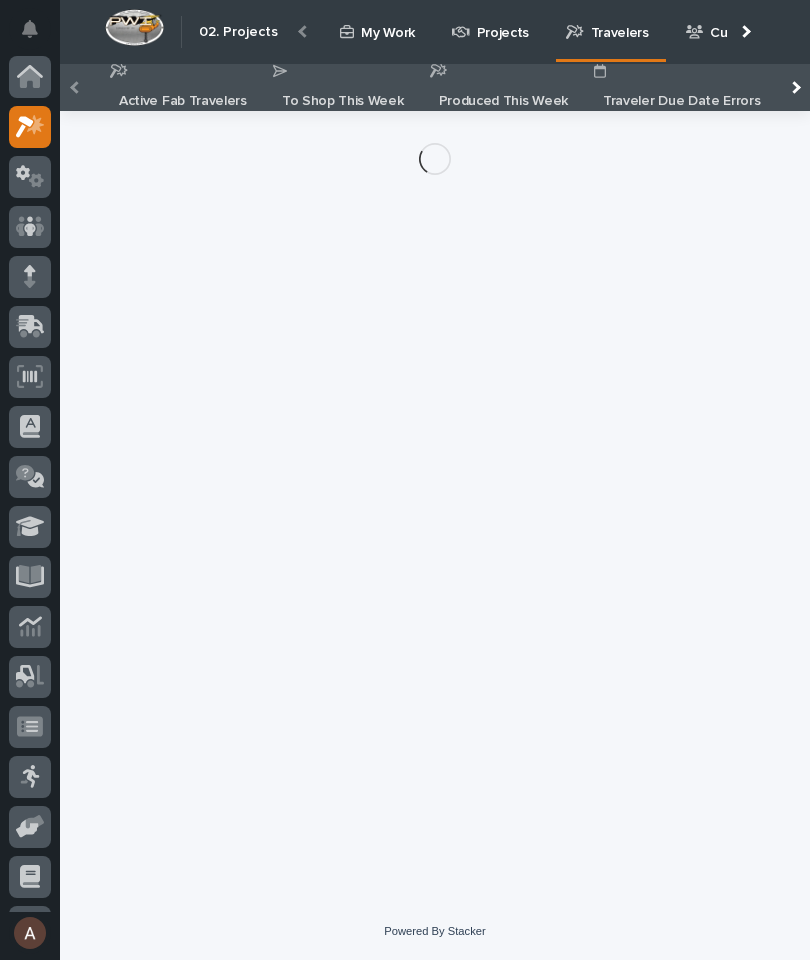 scroll, scrollTop: 50, scrollLeft: 0, axis: vertical 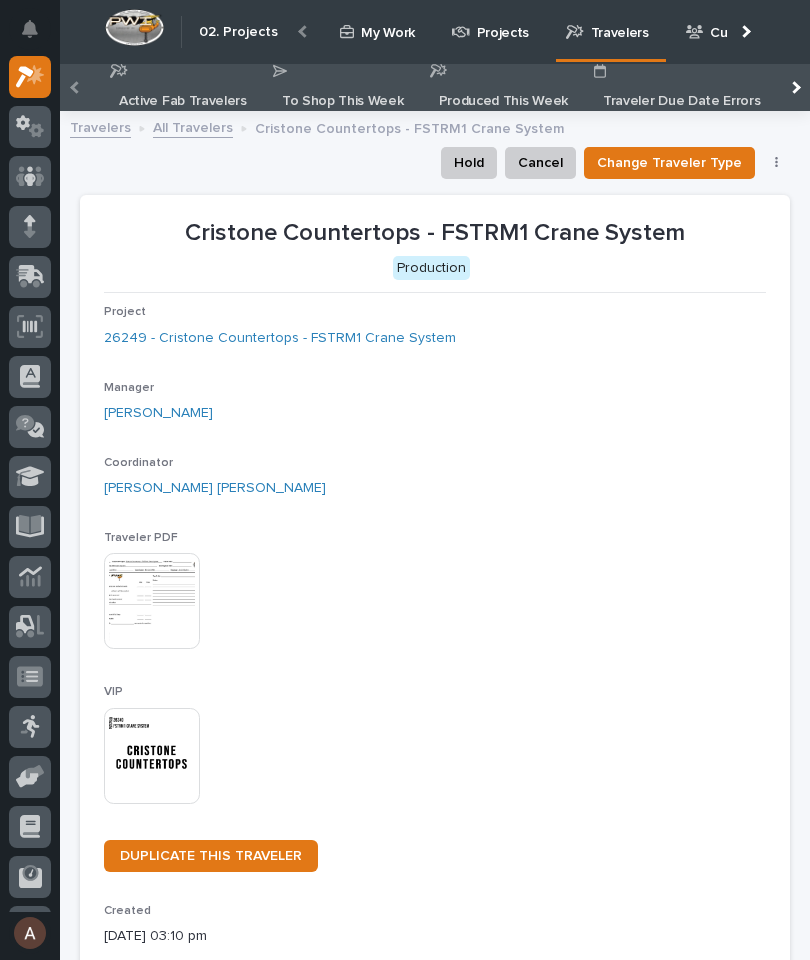 click at bounding box center (152, 756) 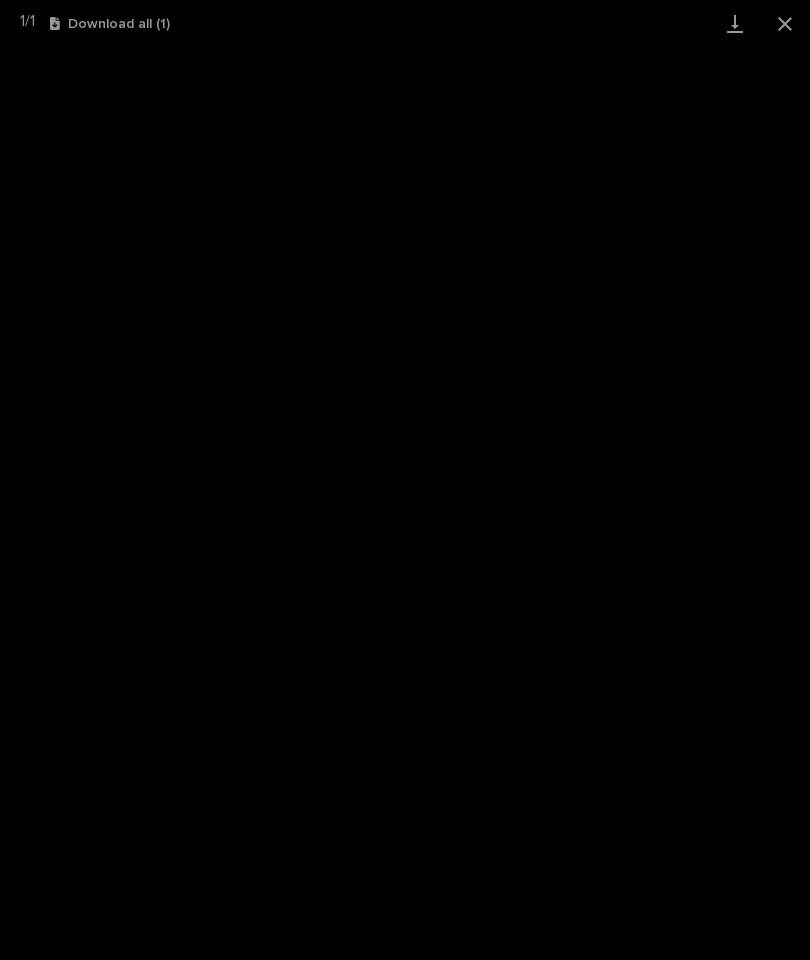 click at bounding box center [735, 23] 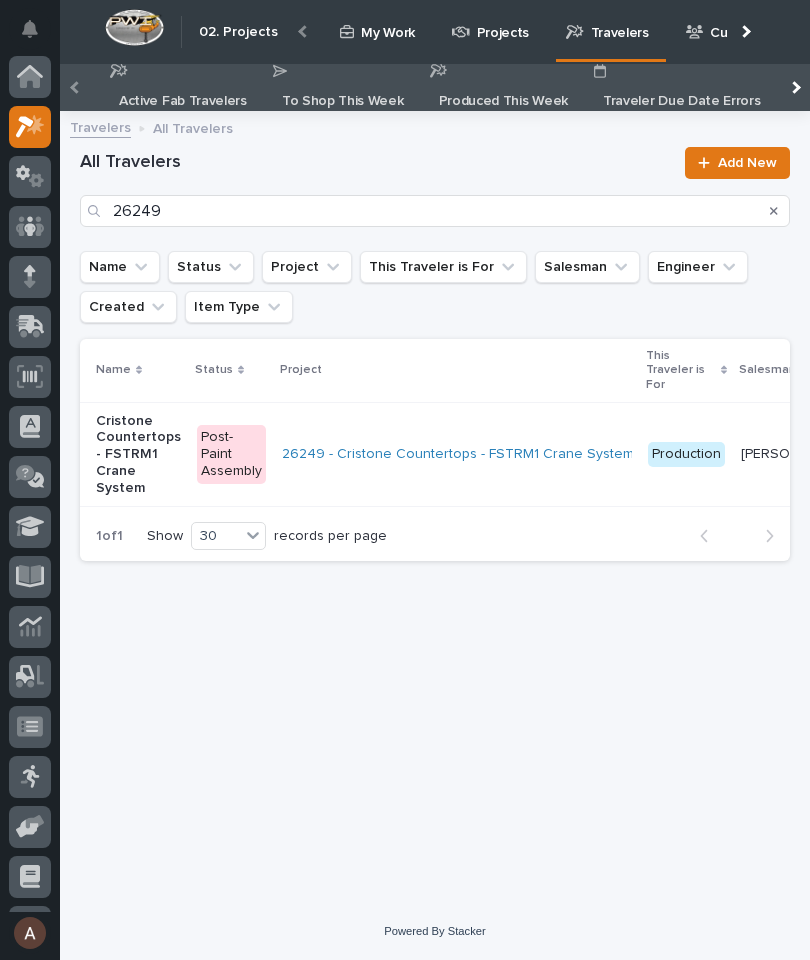 scroll, scrollTop: 50, scrollLeft: 0, axis: vertical 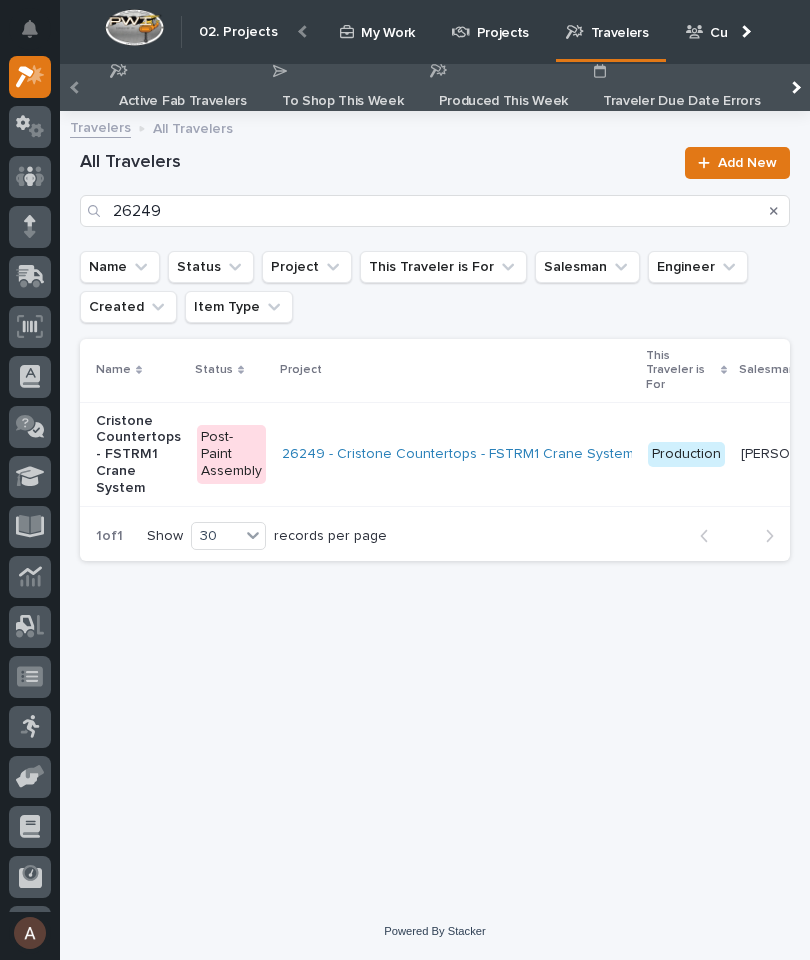 click 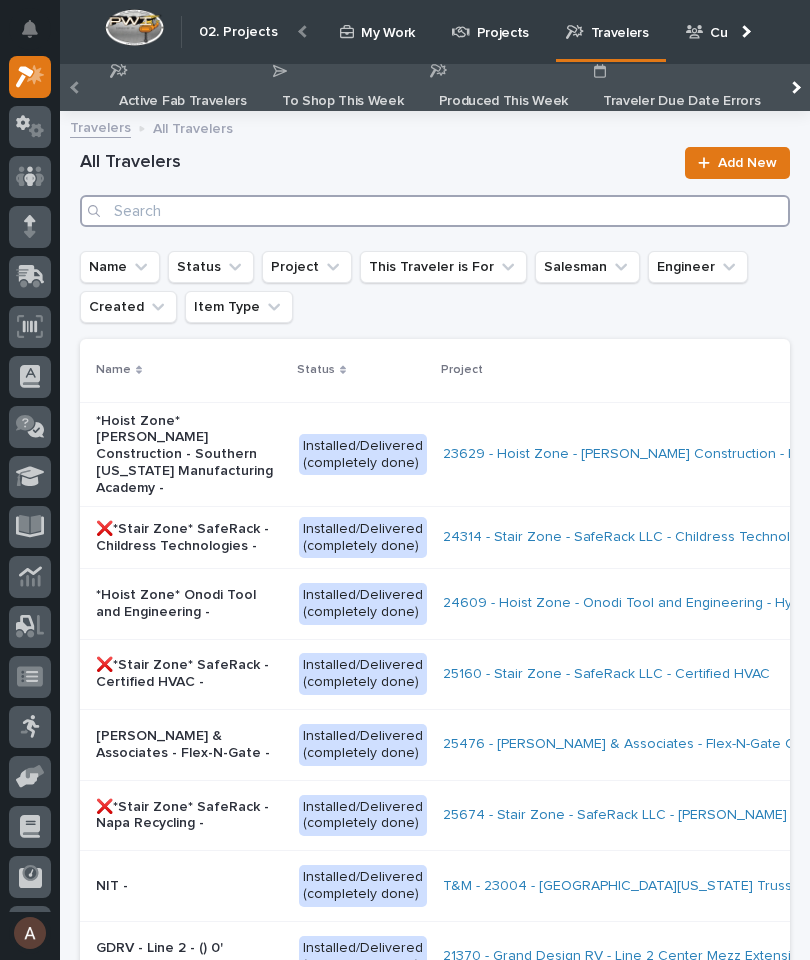click at bounding box center (435, 211) 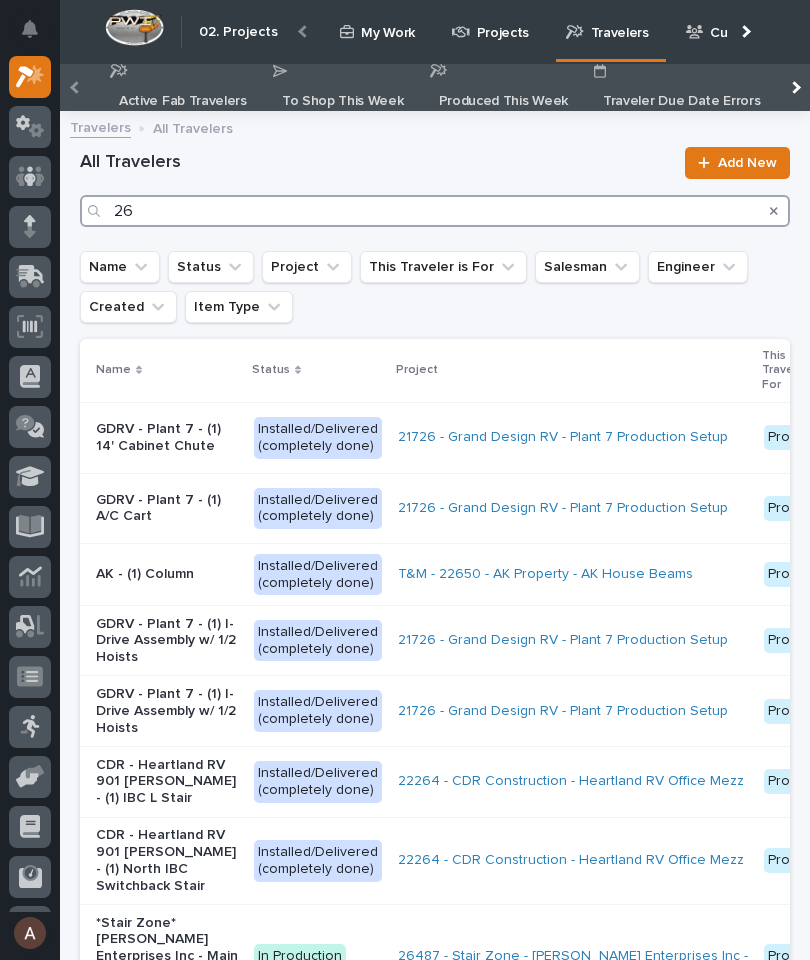 type on "2" 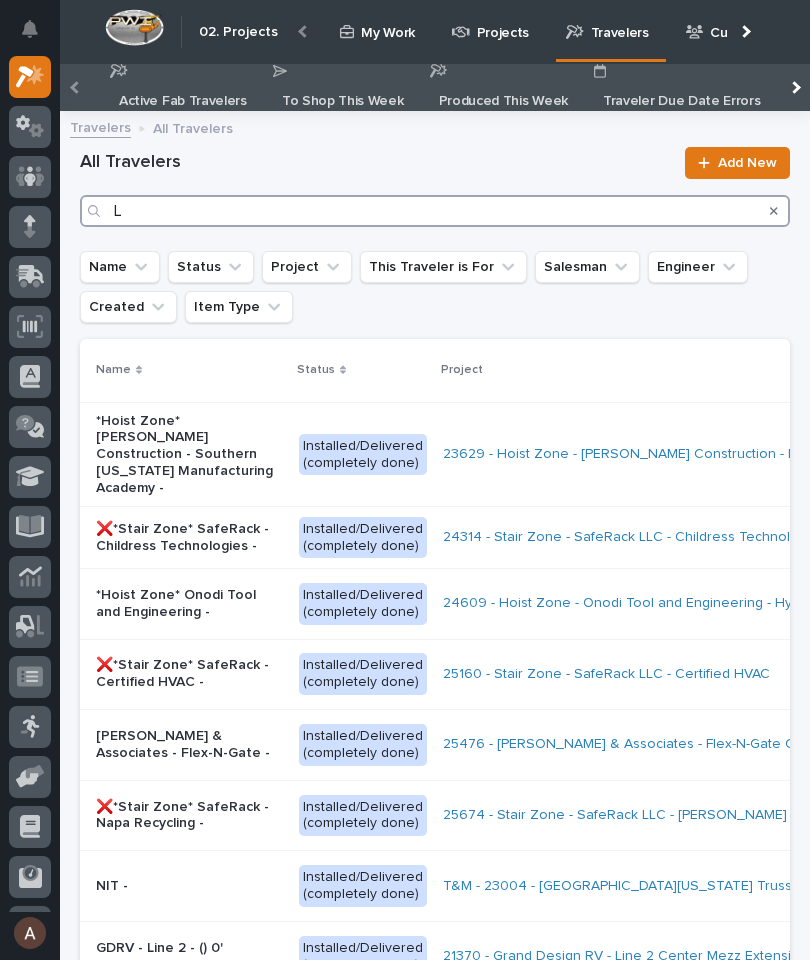 type on "Lx" 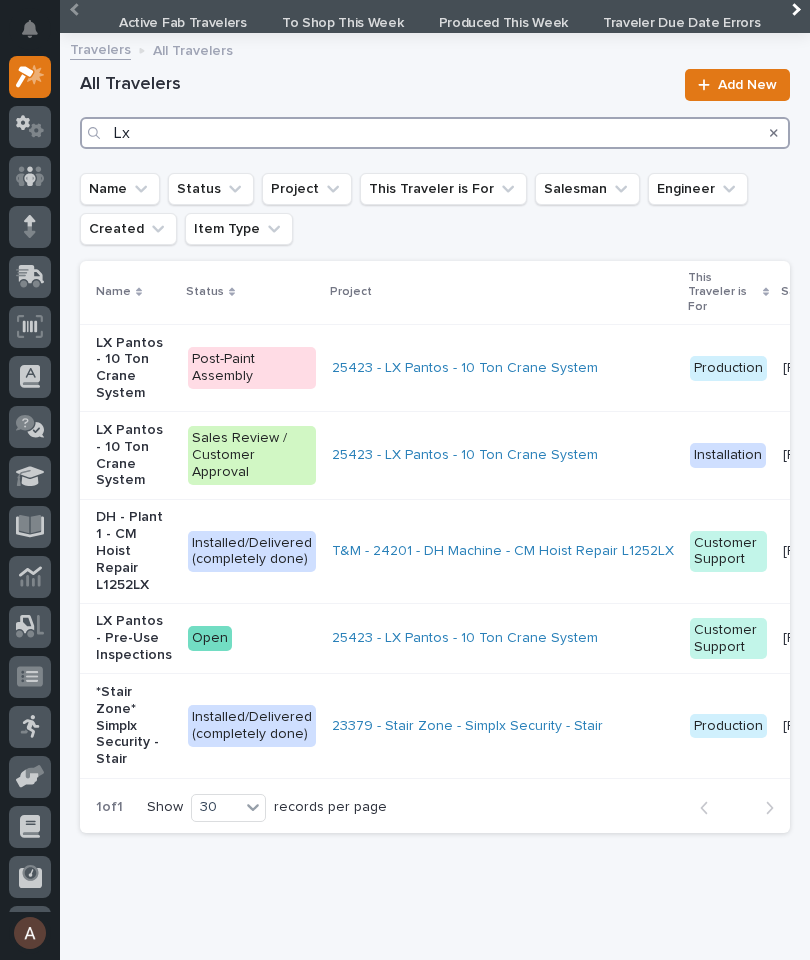 scroll, scrollTop: 77, scrollLeft: 0, axis: vertical 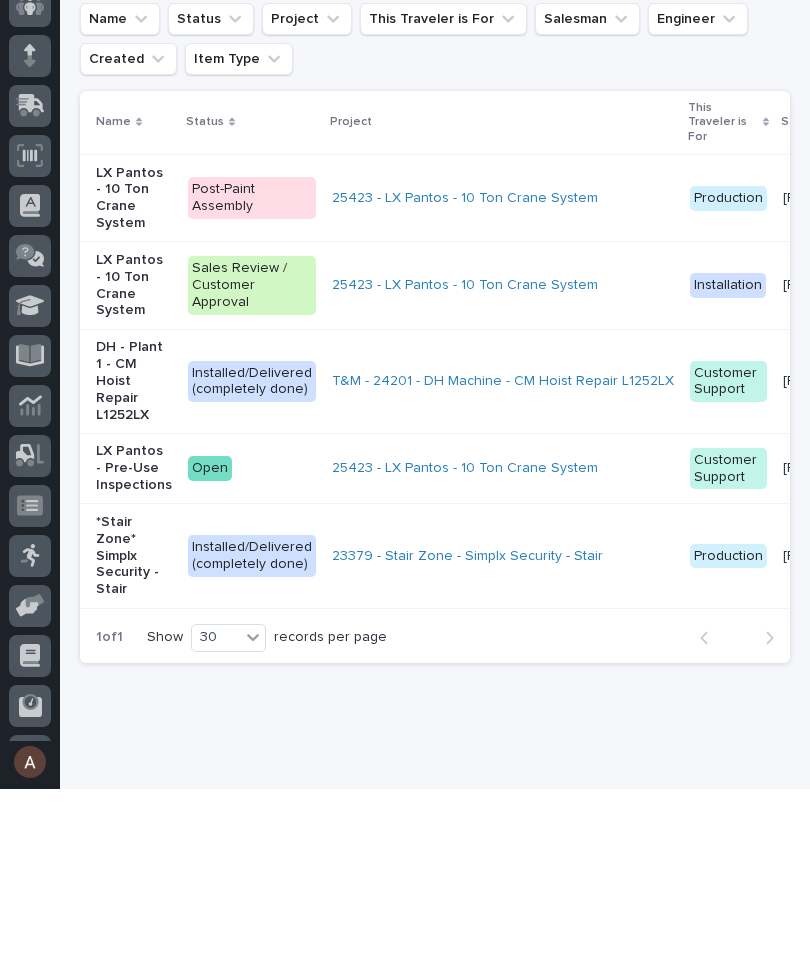 click on "LX Pantos  - 10 Ton Crane System" at bounding box center (134, 369) 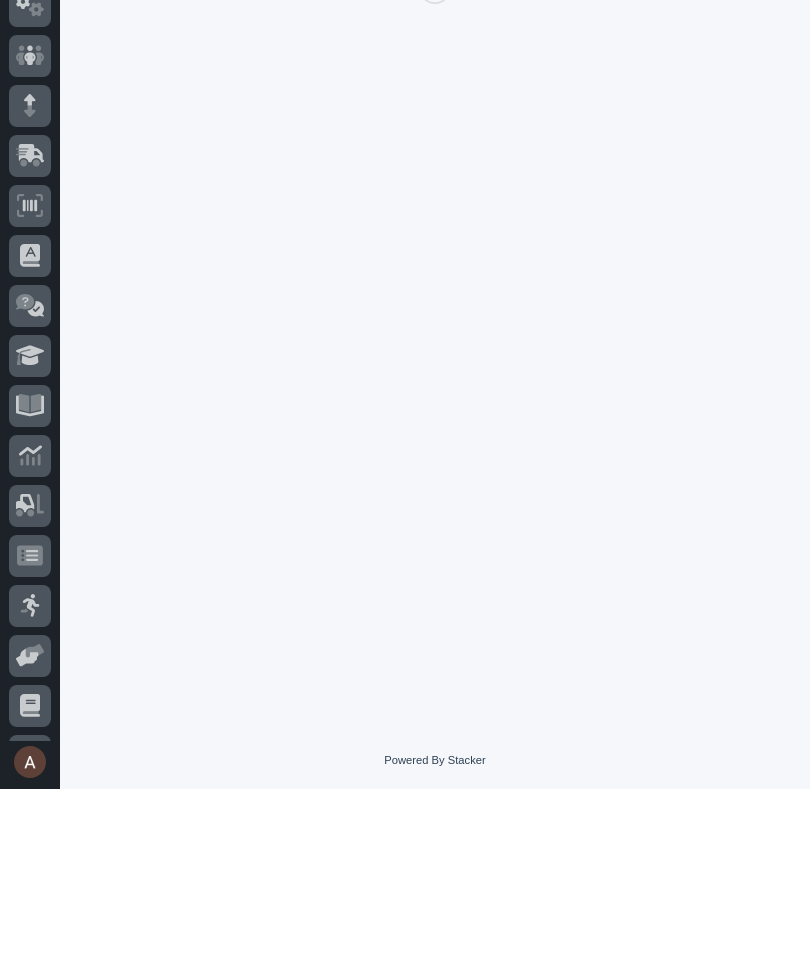 scroll, scrollTop: 0, scrollLeft: 0, axis: both 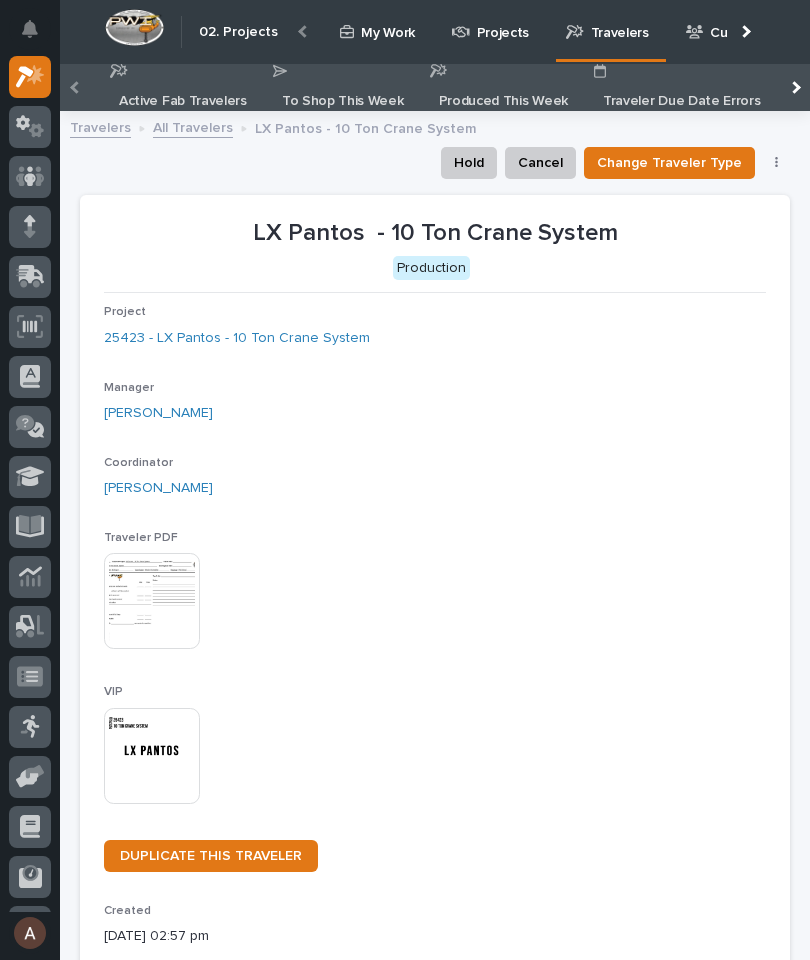 click at bounding box center (152, 756) 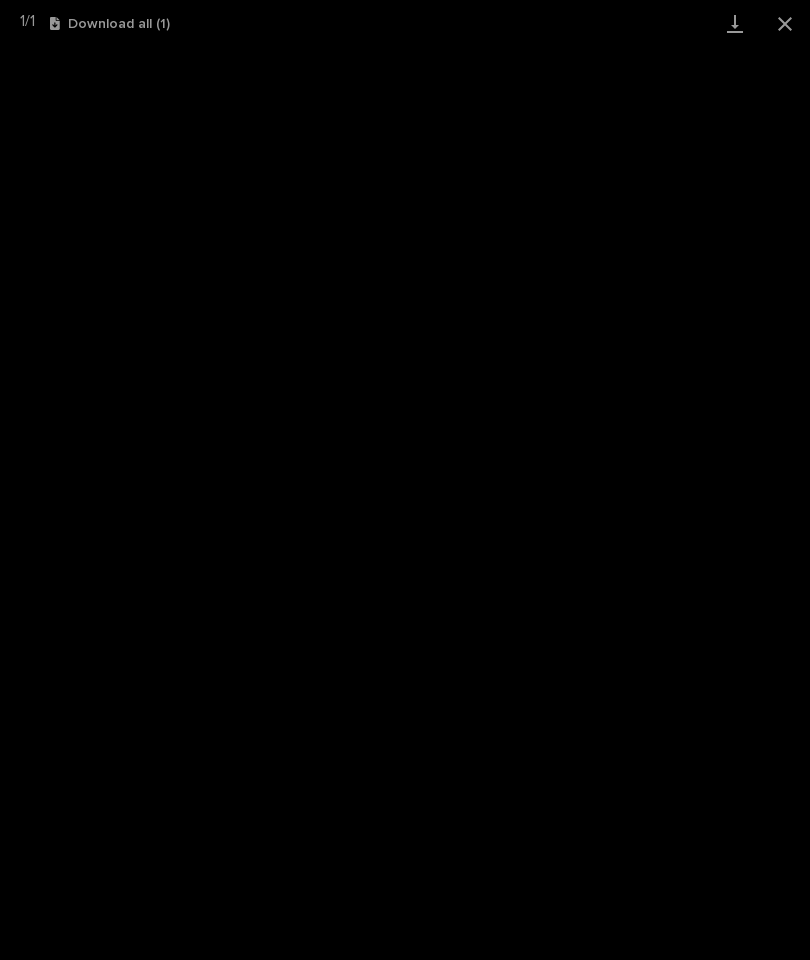 click at bounding box center [735, 23] 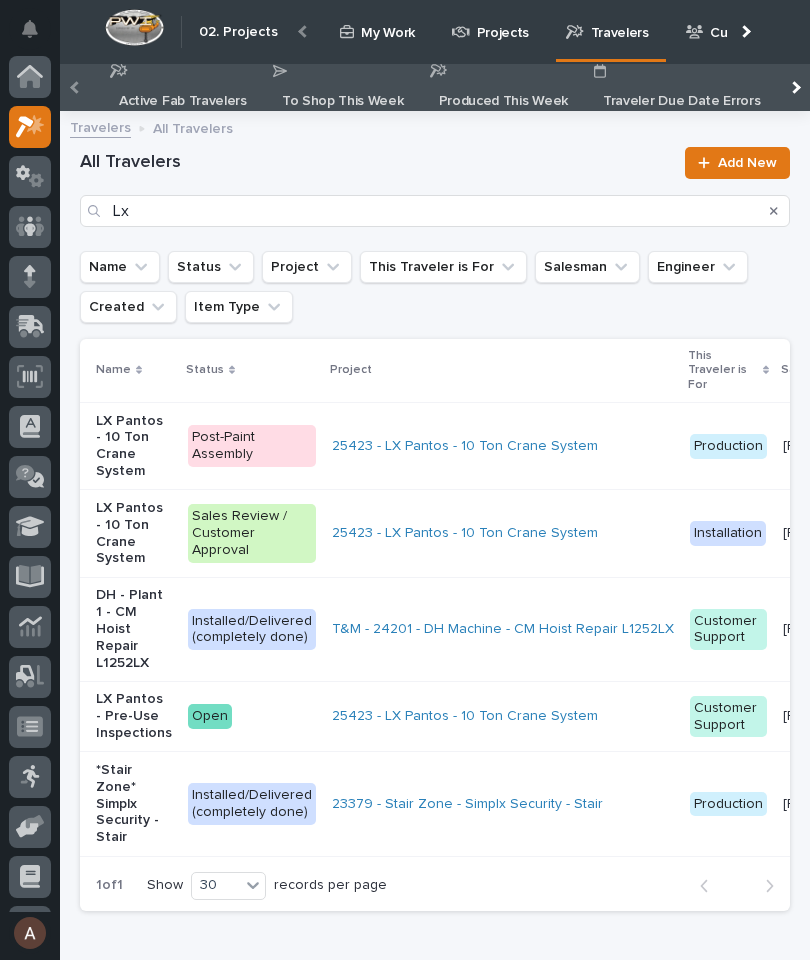 scroll, scrollTop: 50, scrollLeft: 0, axis: vertical 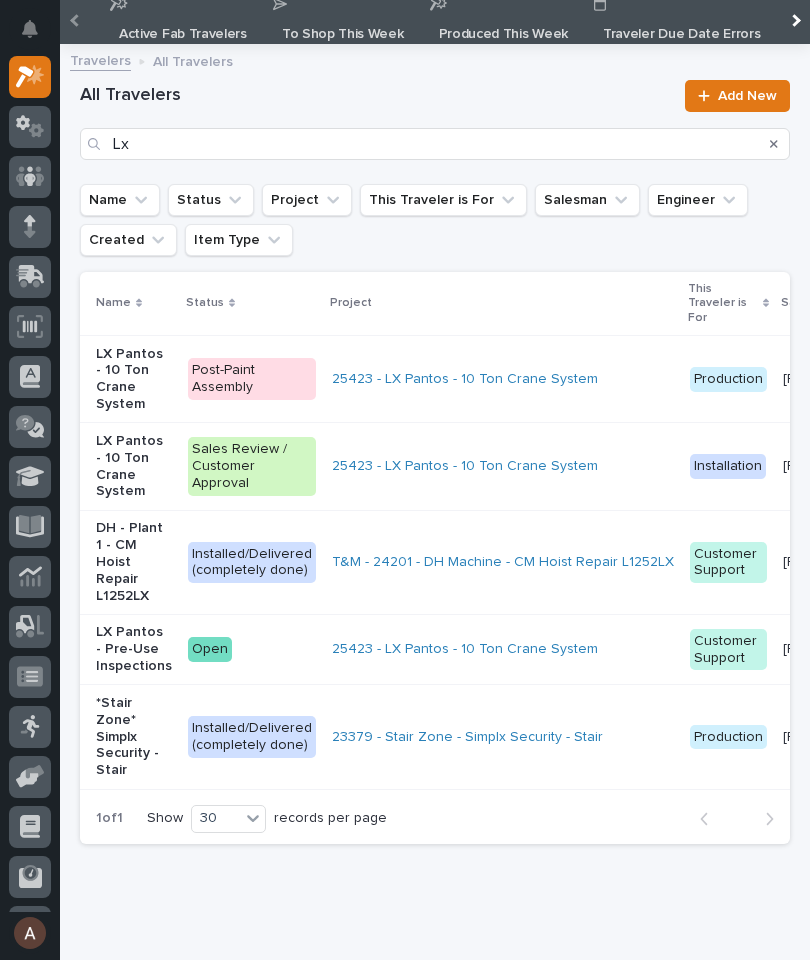 click 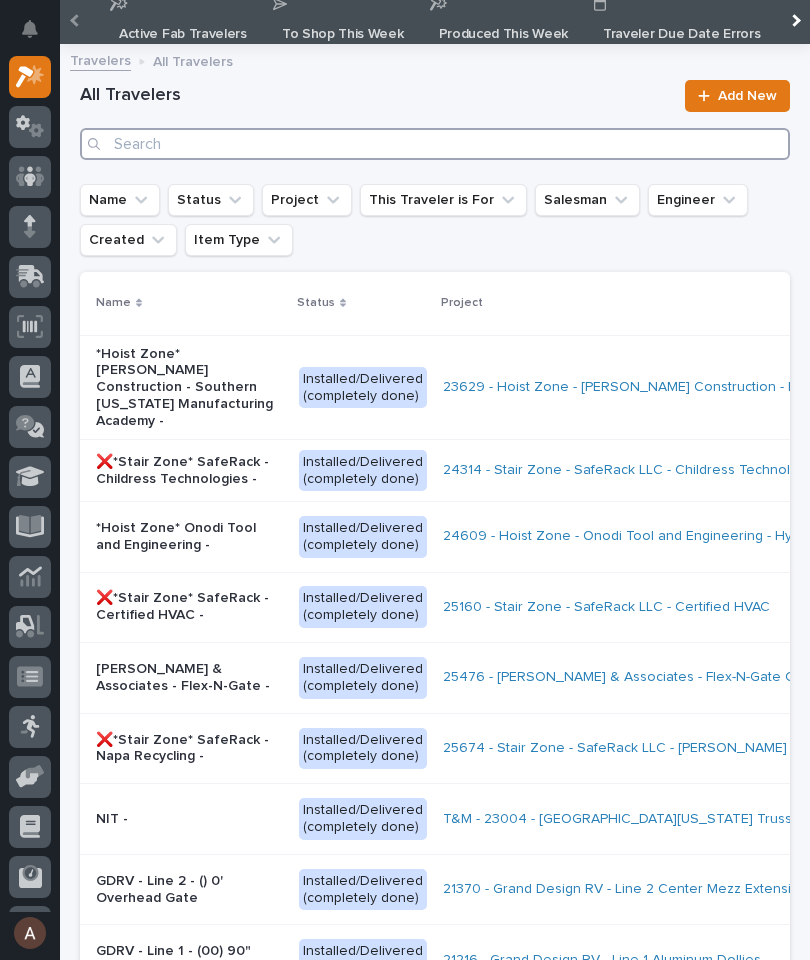 click at bounding box center [435, 144] 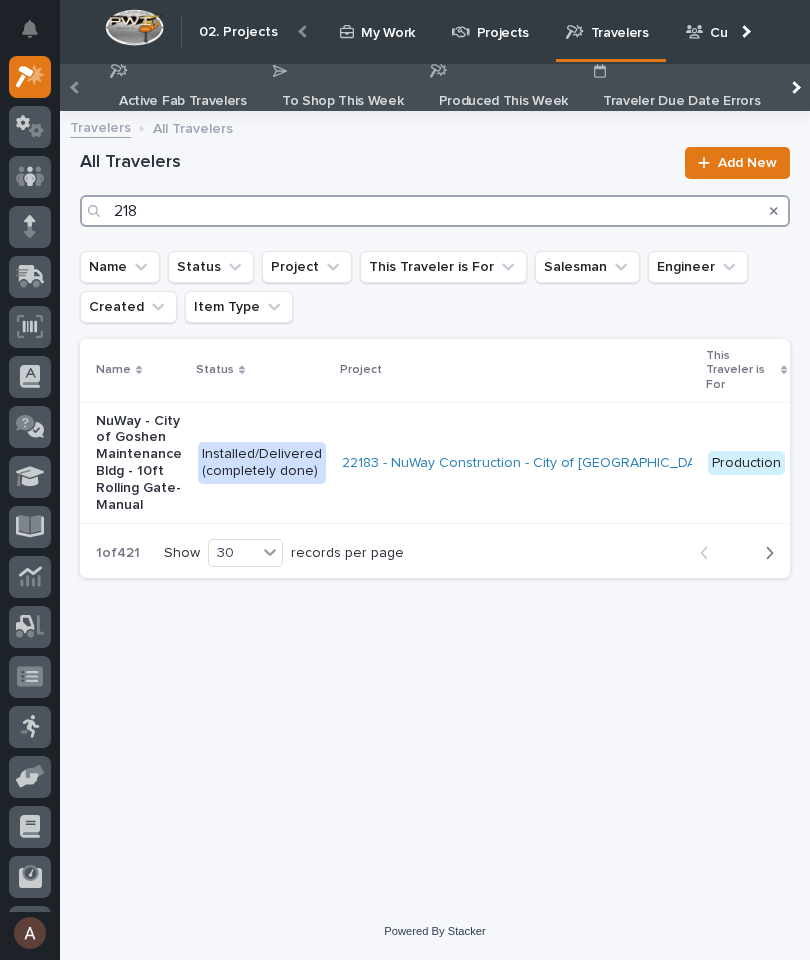 scroll, scrollTop: 0, scrollLeft: 0, axis: both 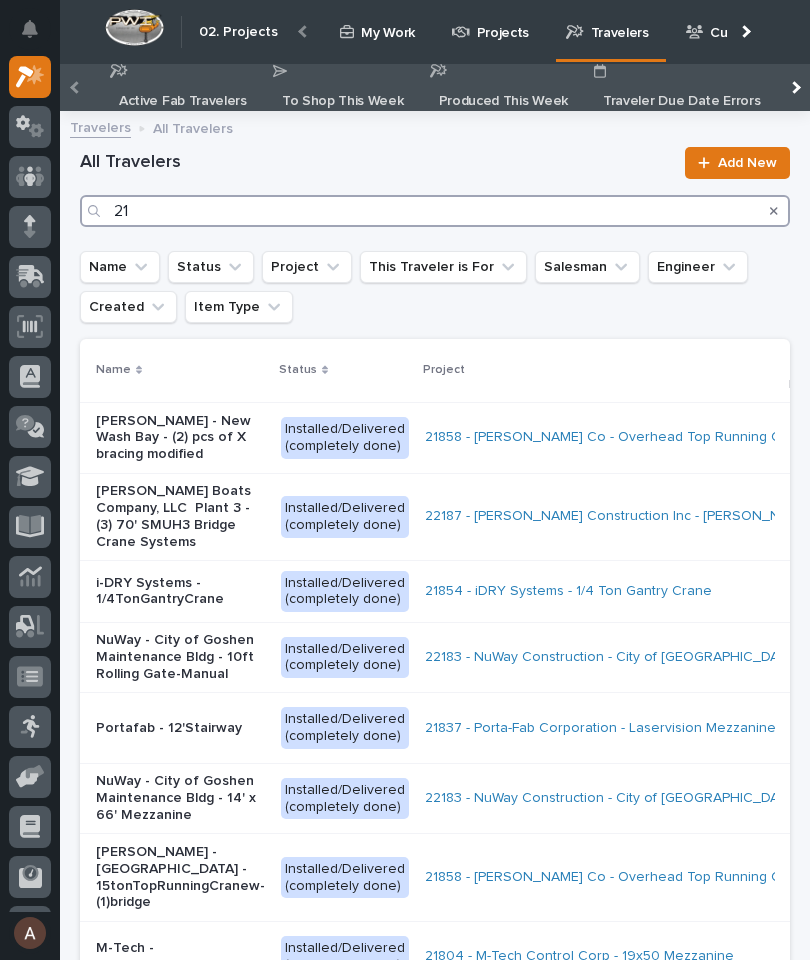 type on "2" 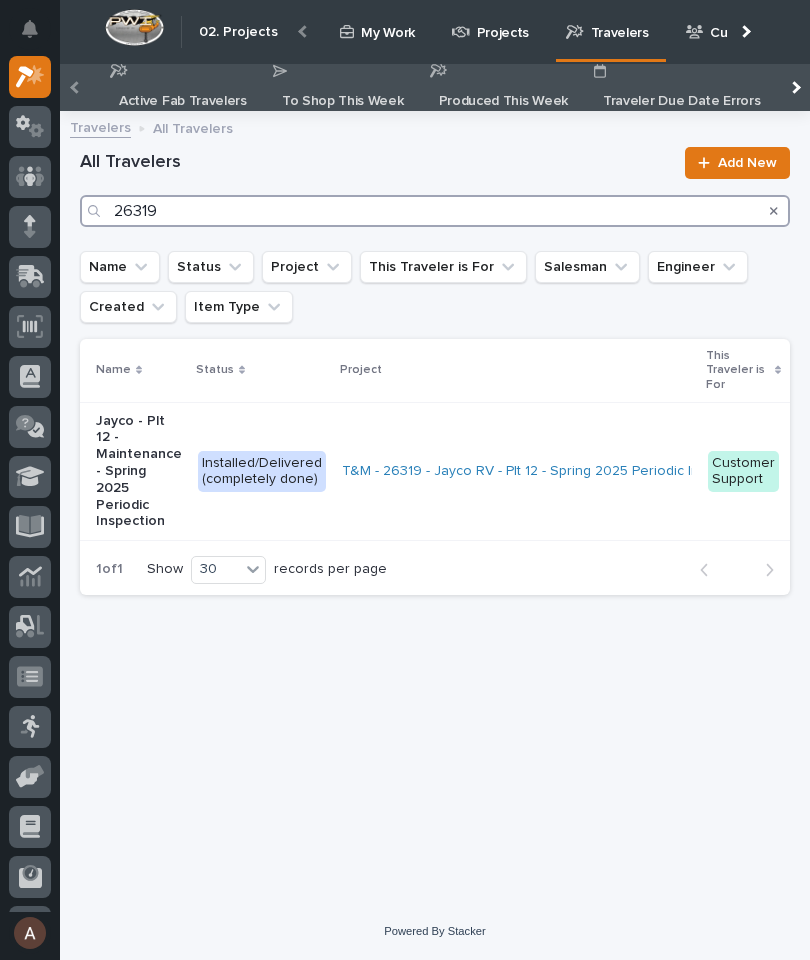 scroll, scrollTop: 0, scrollLeft: 0, axis: both 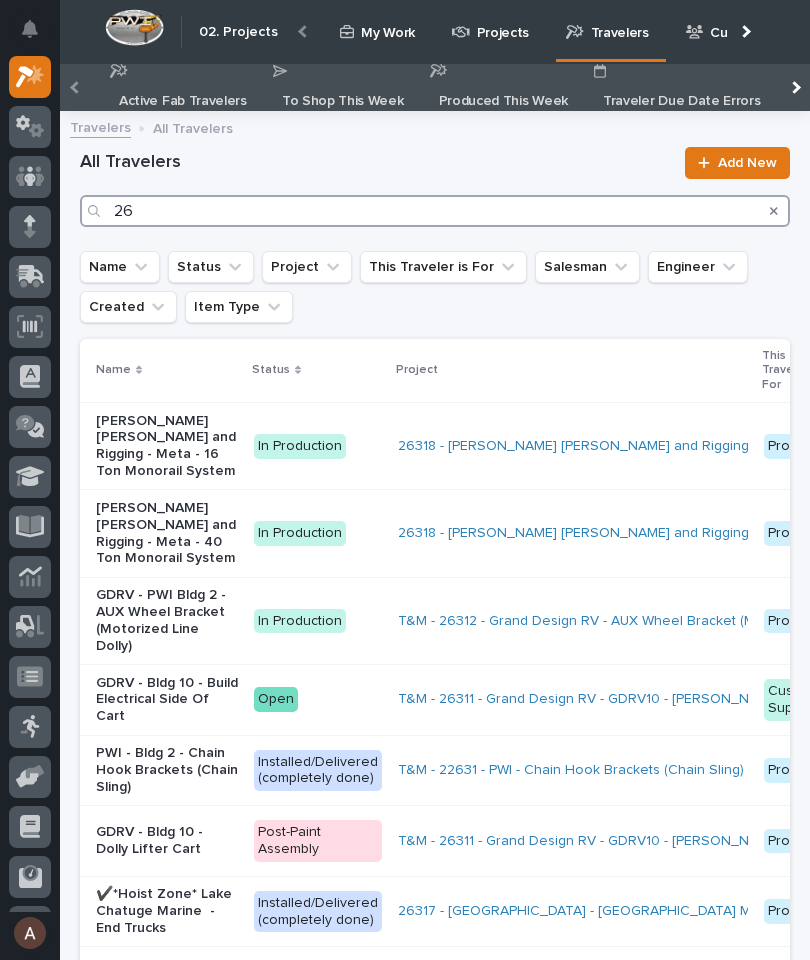 type on "2" 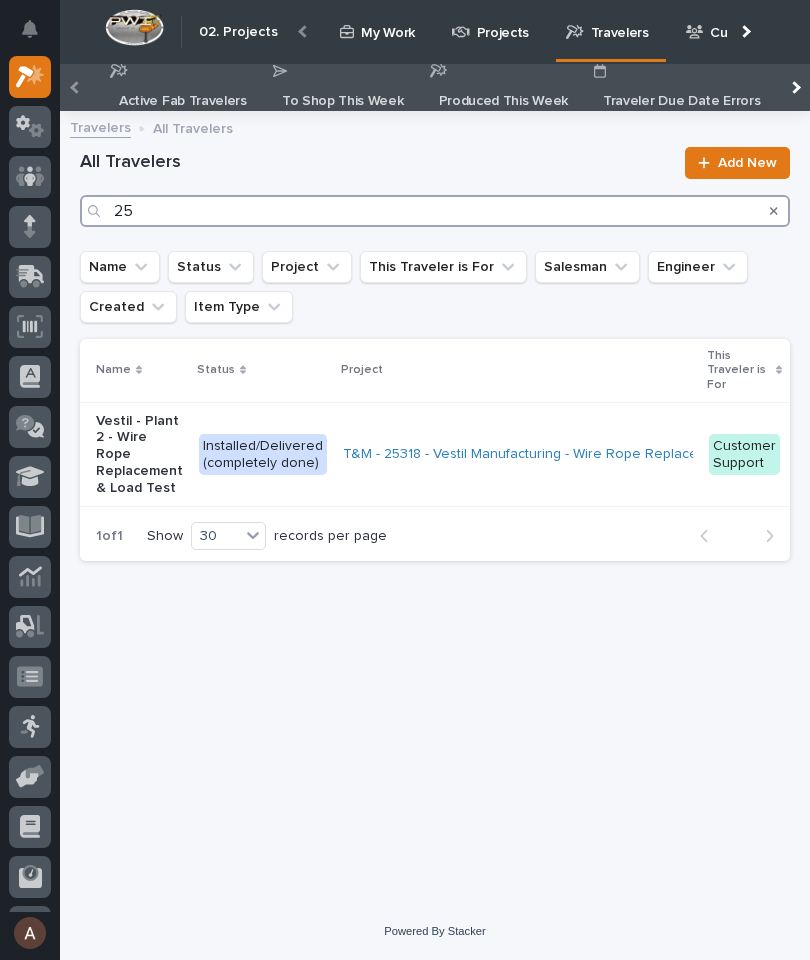 type on "2" 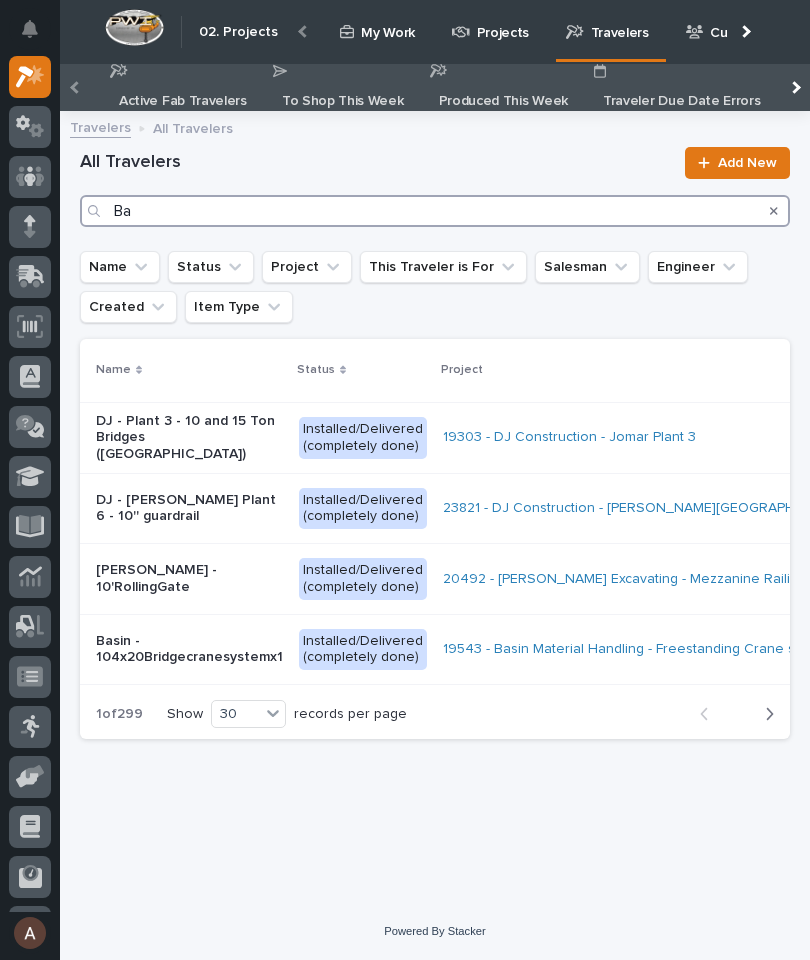 type on "Bar" 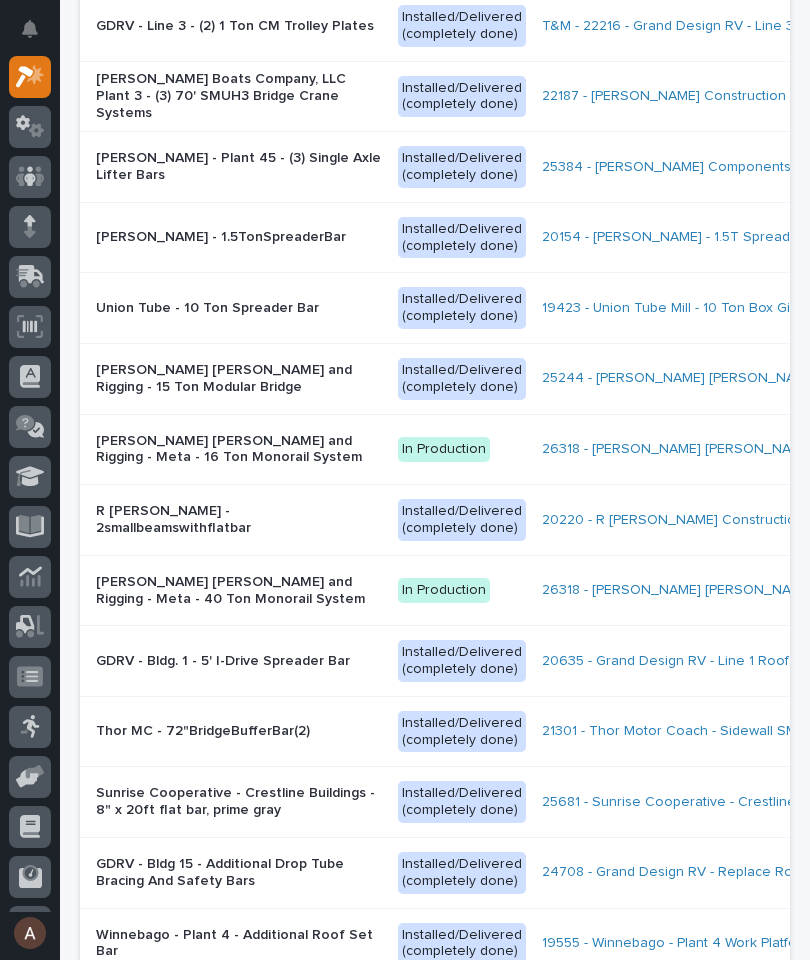 scroll, scrollTop: 556, scrollLeft: 0, axis: vertical 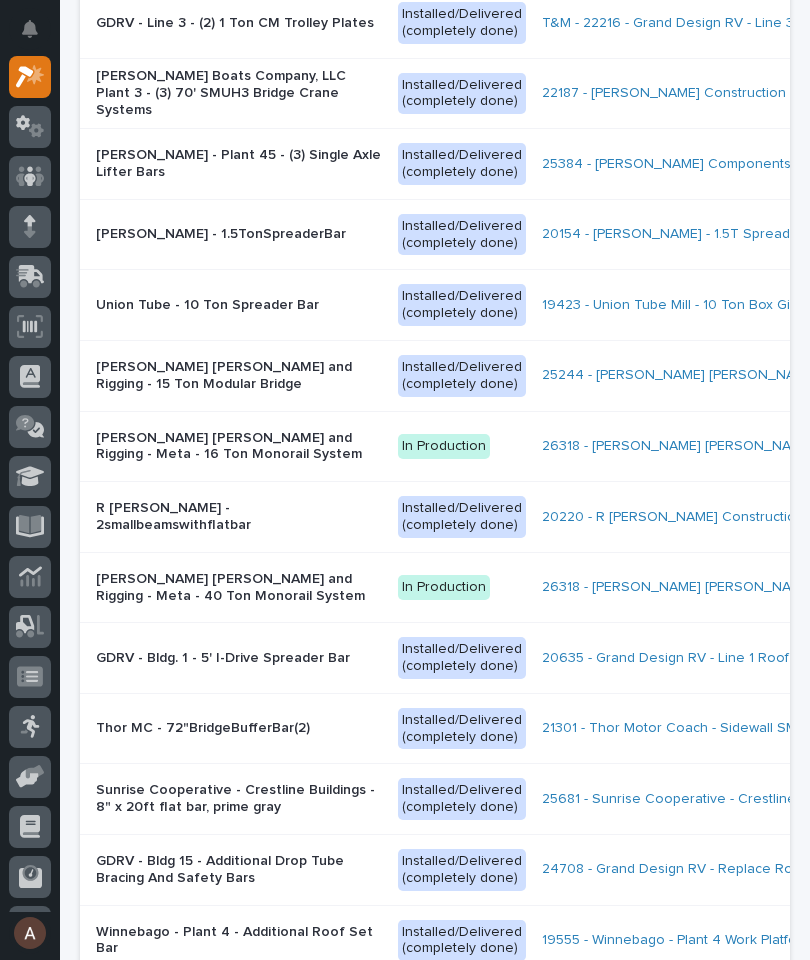 click on "[PERSON_NAME] [PERSON_NAME] and Rigging - Meta - 16 Ton Monorail System" at bounding box center [239, 447] 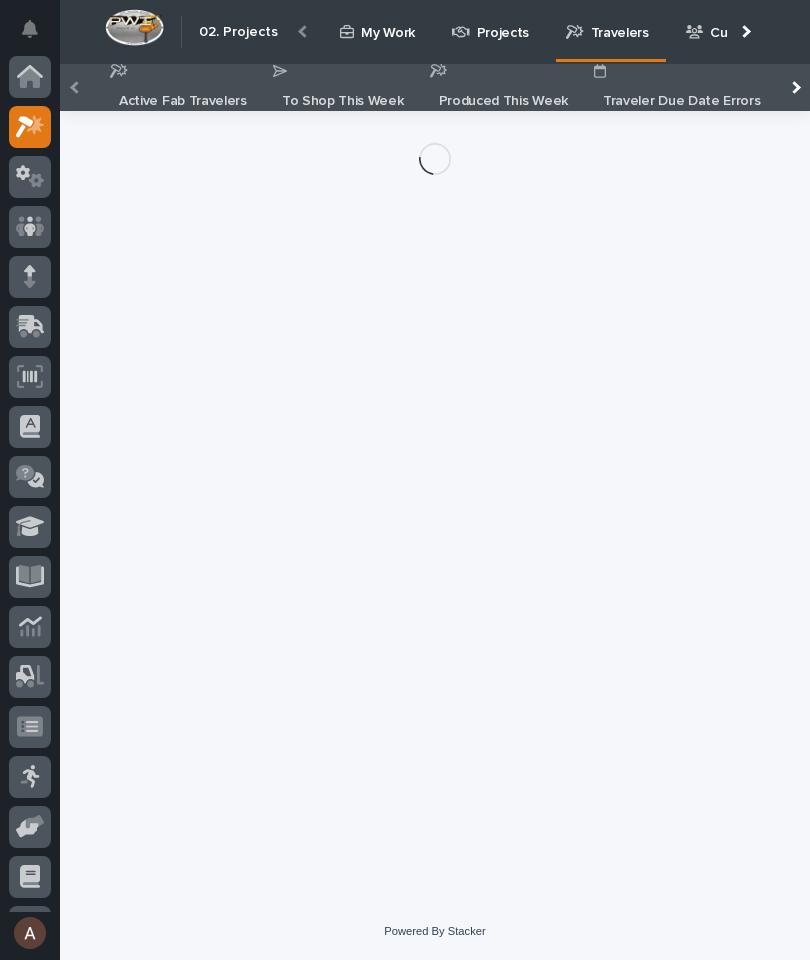 scroll, scrollTop: 0, scrollLeft: 0, axis: both 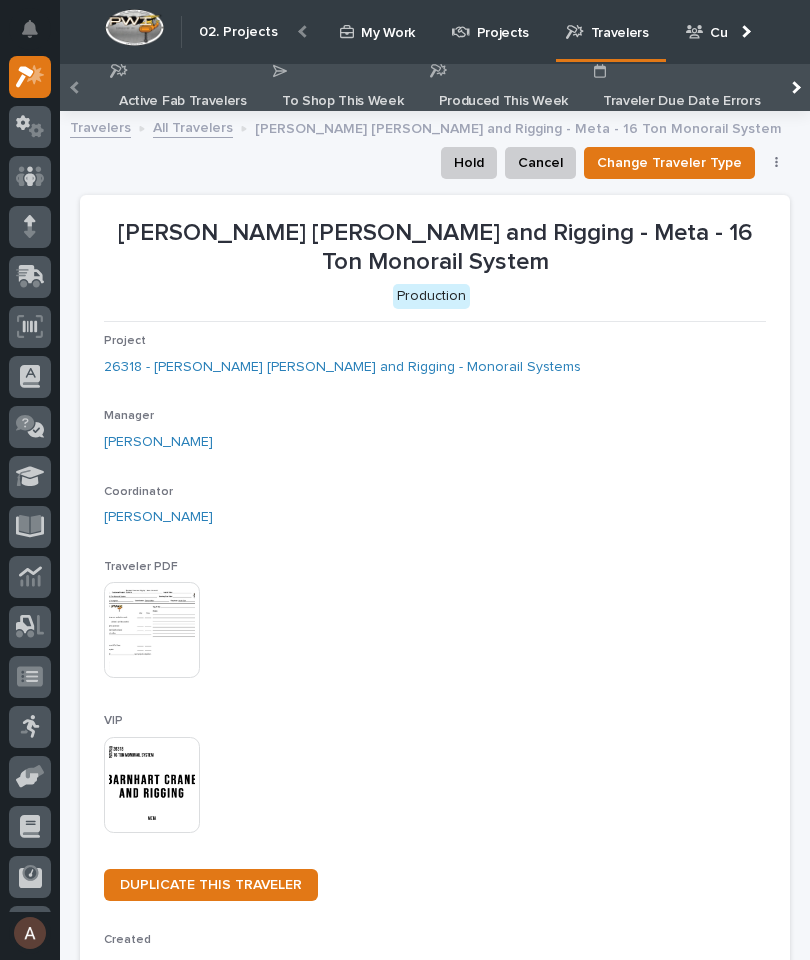 click at bounding box center [152, 785] 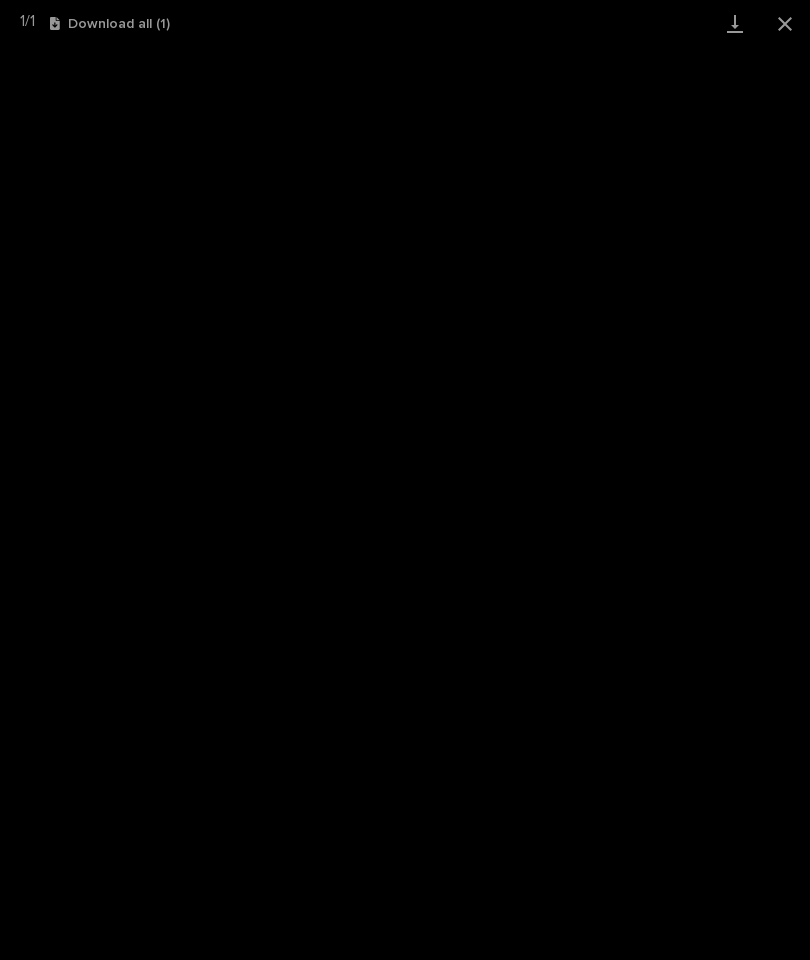 click at bounding box center [735, 23] 